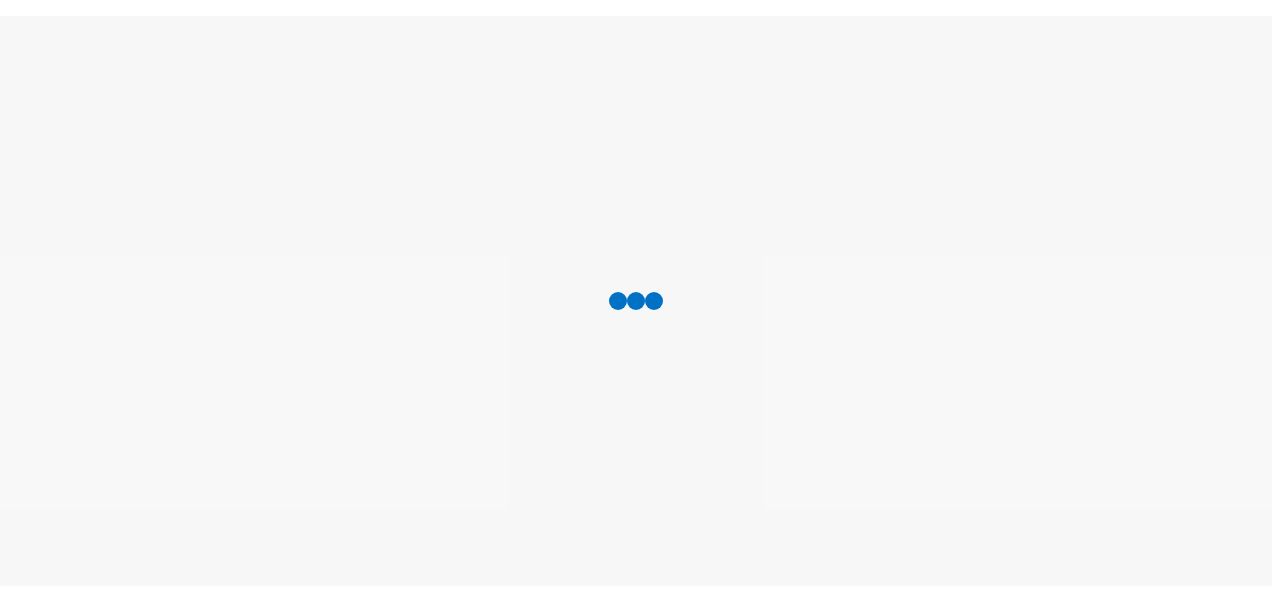 scroll, scrollTop: 0, scrollLeft: 0, axis: both 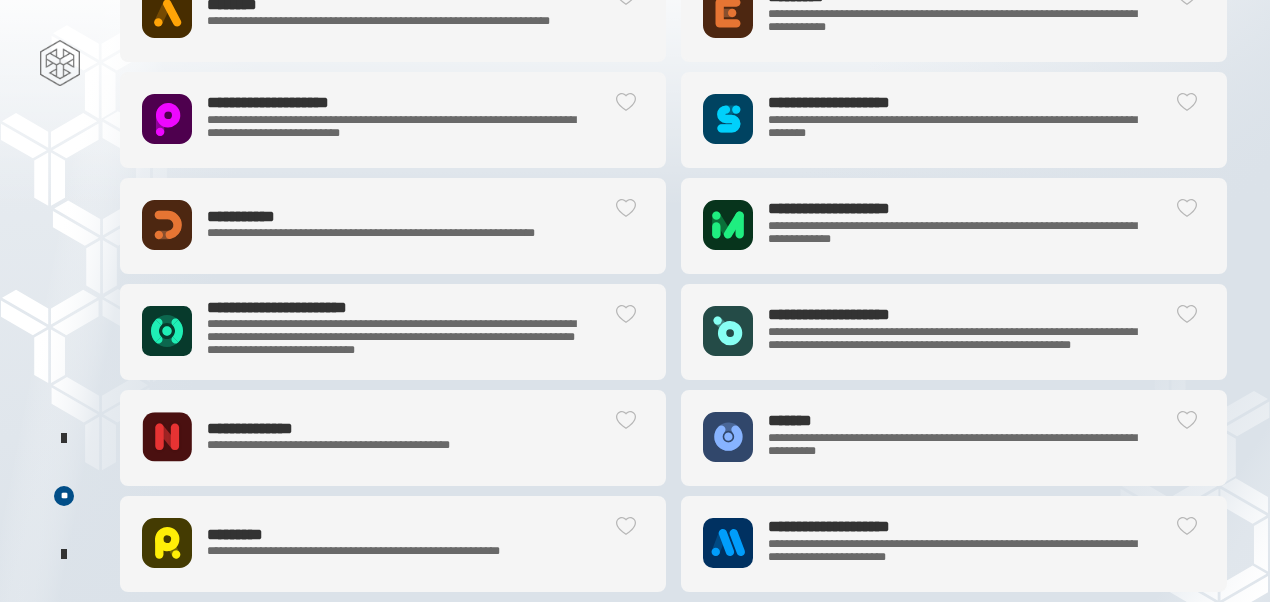 click on "**********" 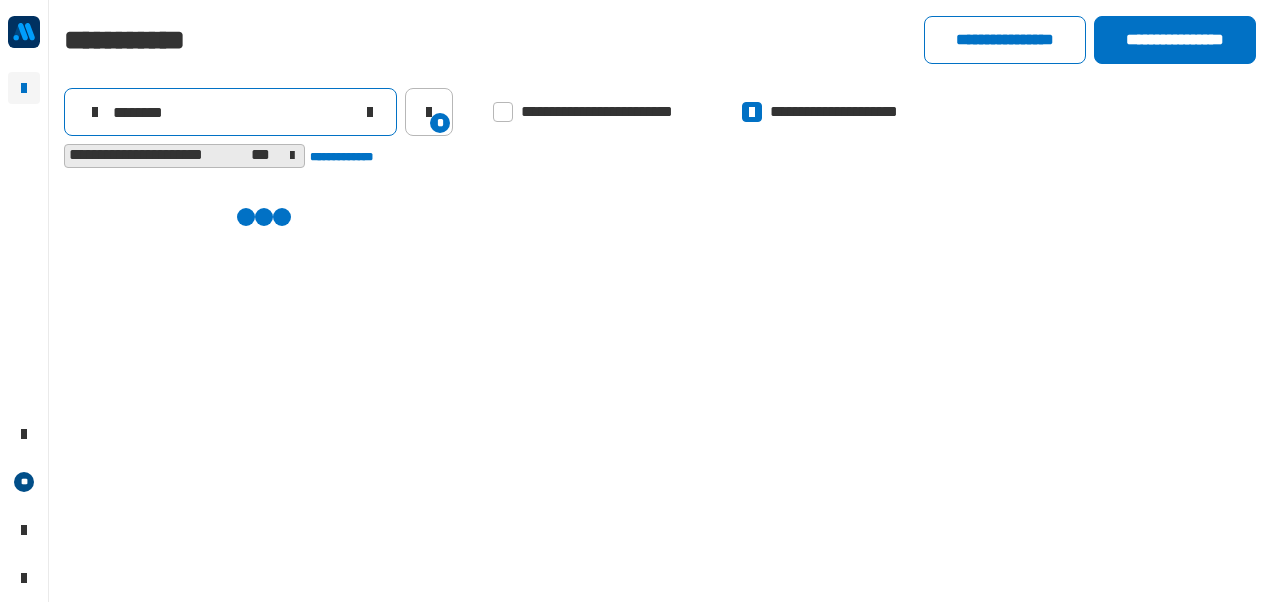 drag, startPoint x: 192, startPoint y: 106, endPoint x: 173, endPoint y: 103, distance: 19.235384 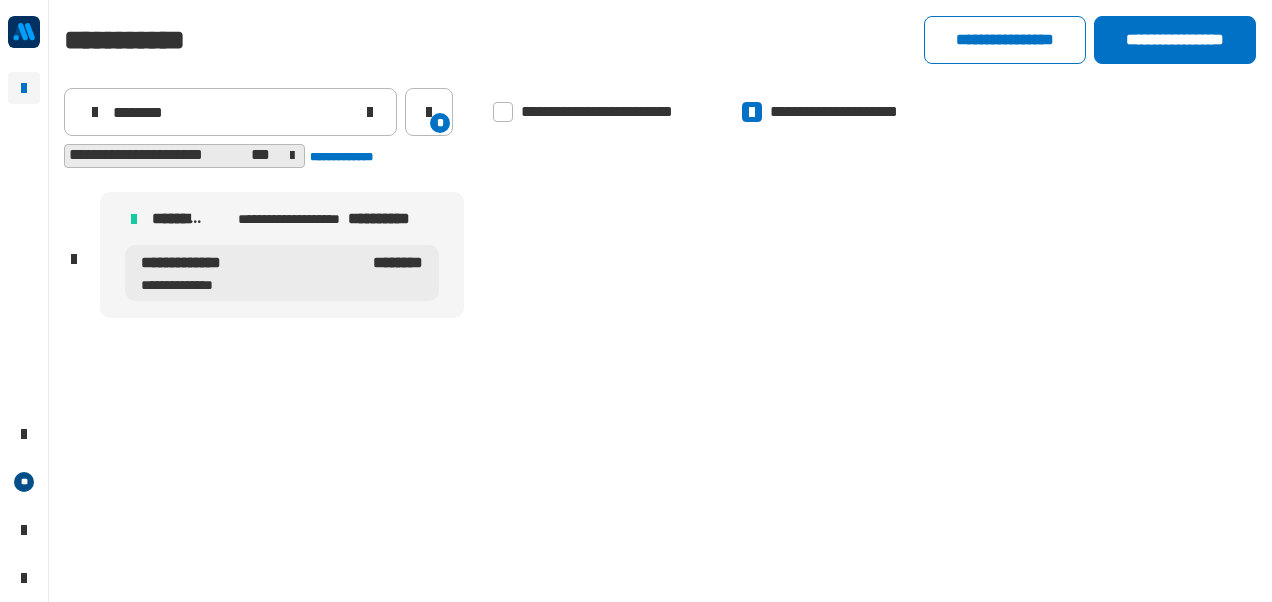 click on "********" at bounding box center [395, 273] 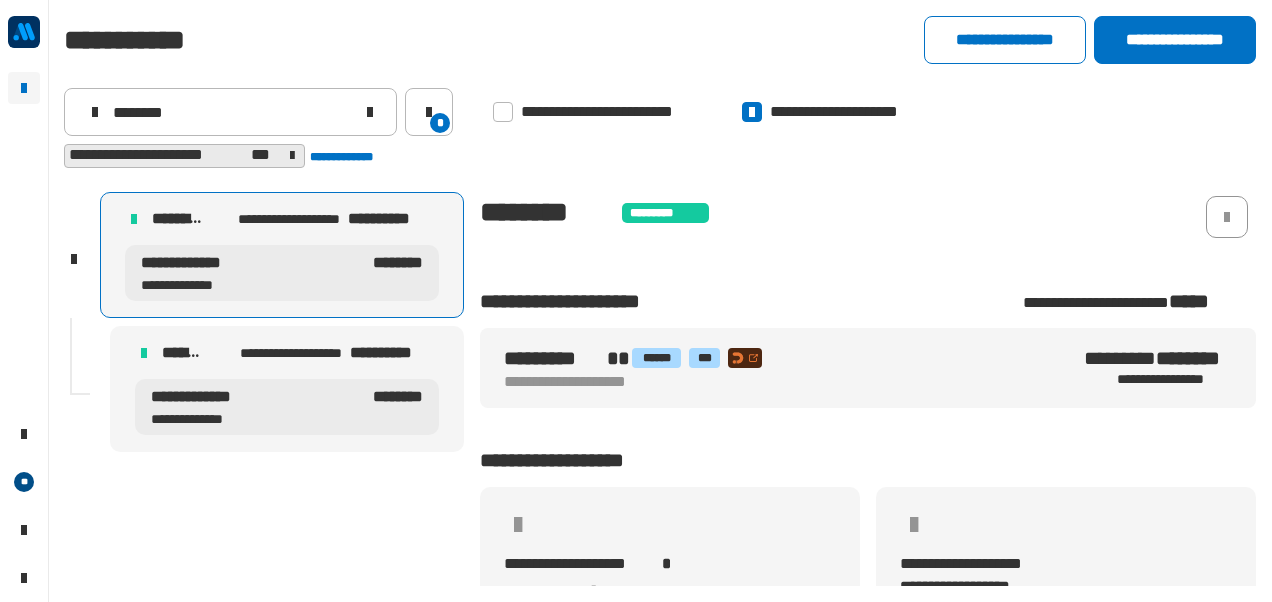 click on "[FIRST] [LAST] [PHONE]" at bounding box center (287, 407) 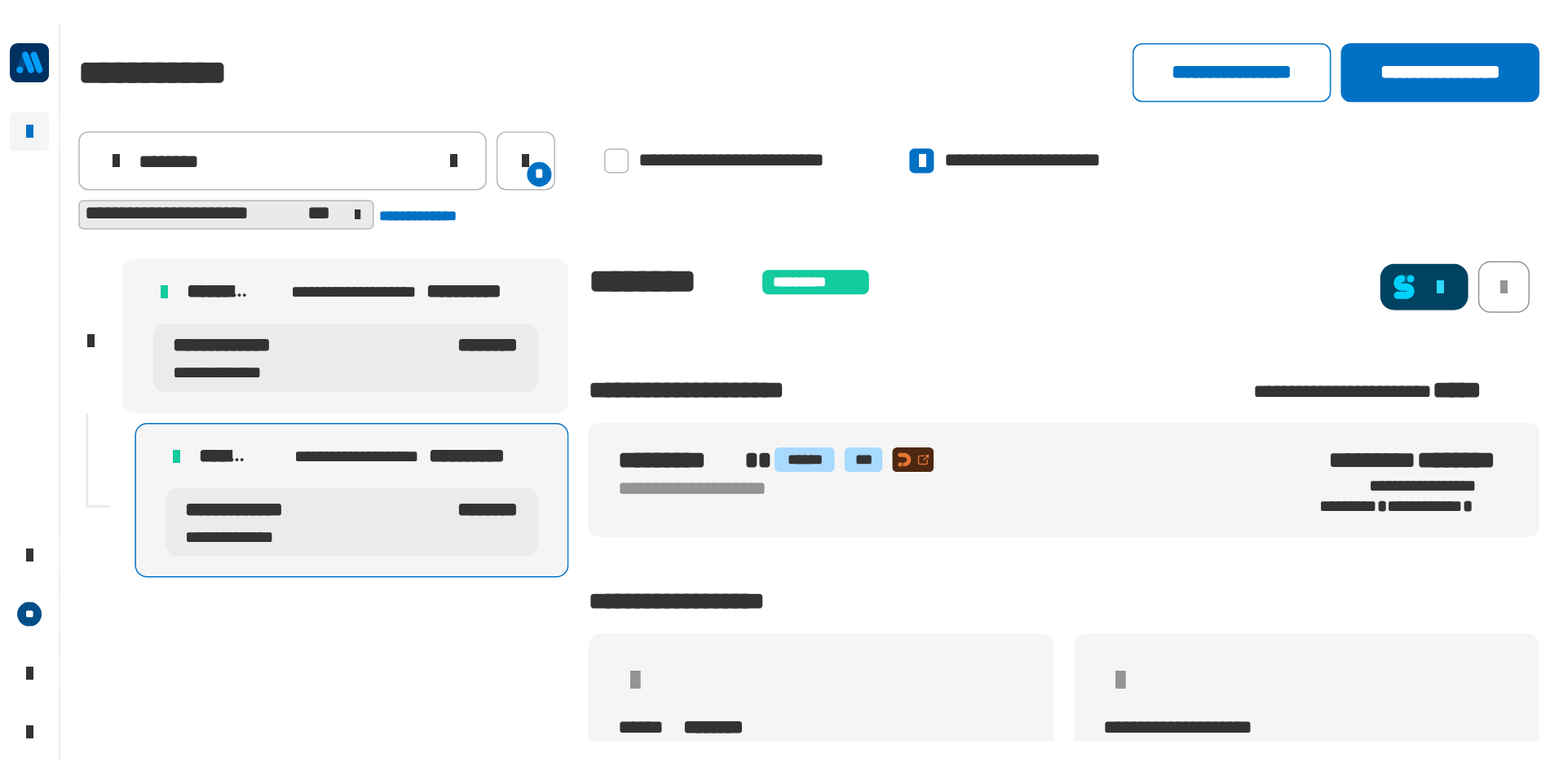 scroll, scrollTop: 0, scrollLeft: 0, axis: both 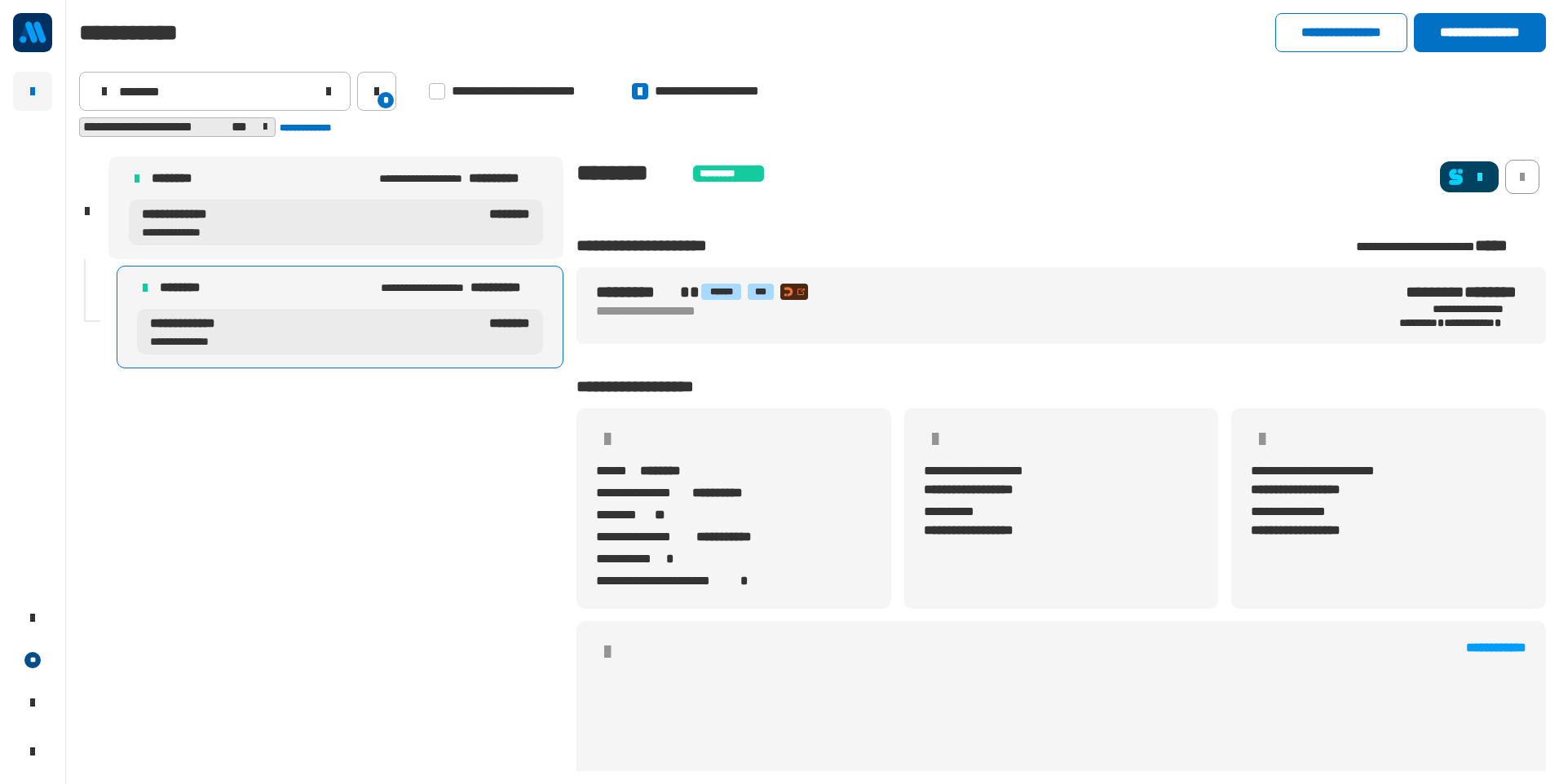 click 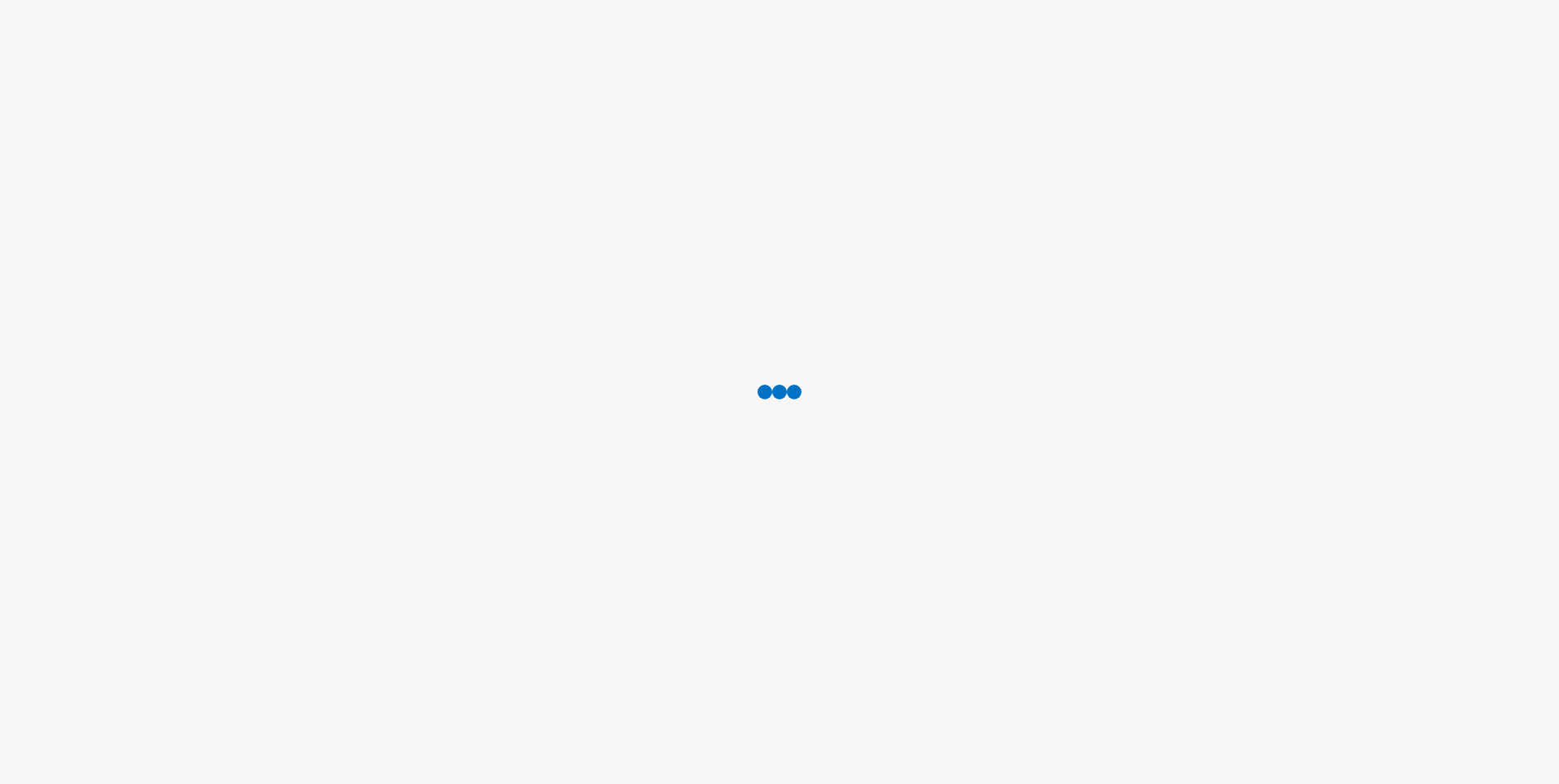 scroll, scrollTop: 0, scrollLeft: 0, axis: both 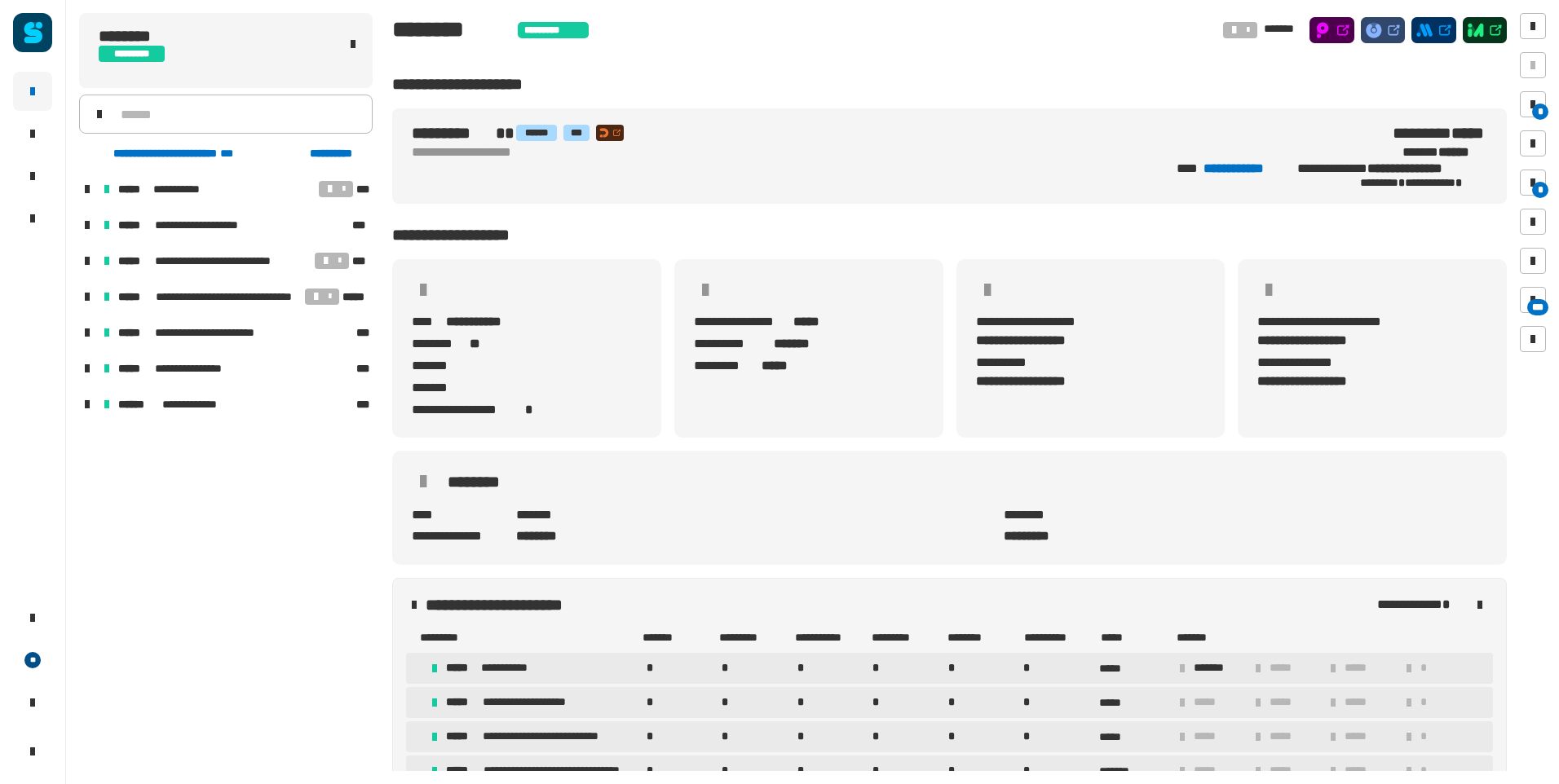 click 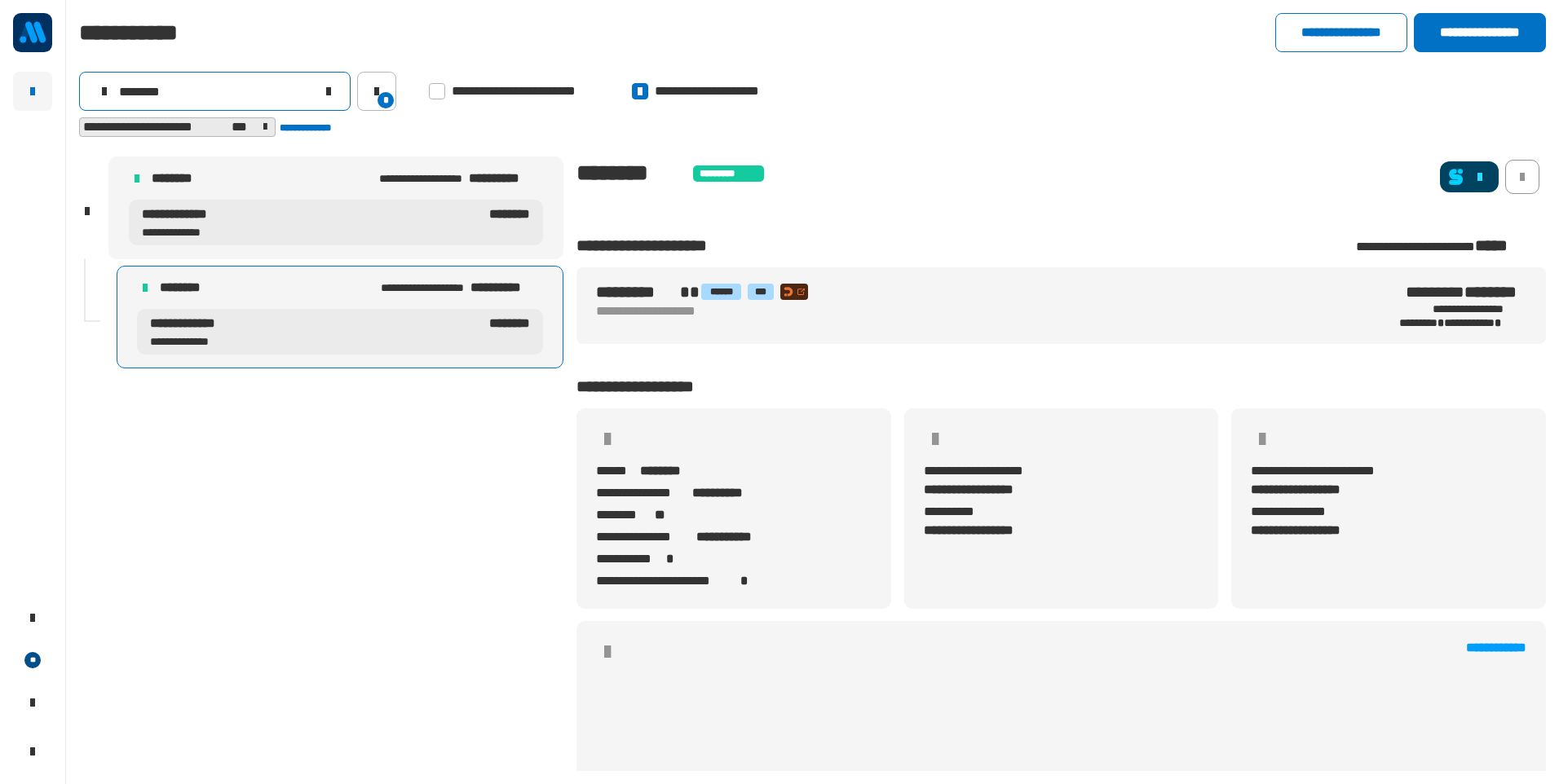 scroll, scrollTop: 0, scrollLeft: 0, axis: both 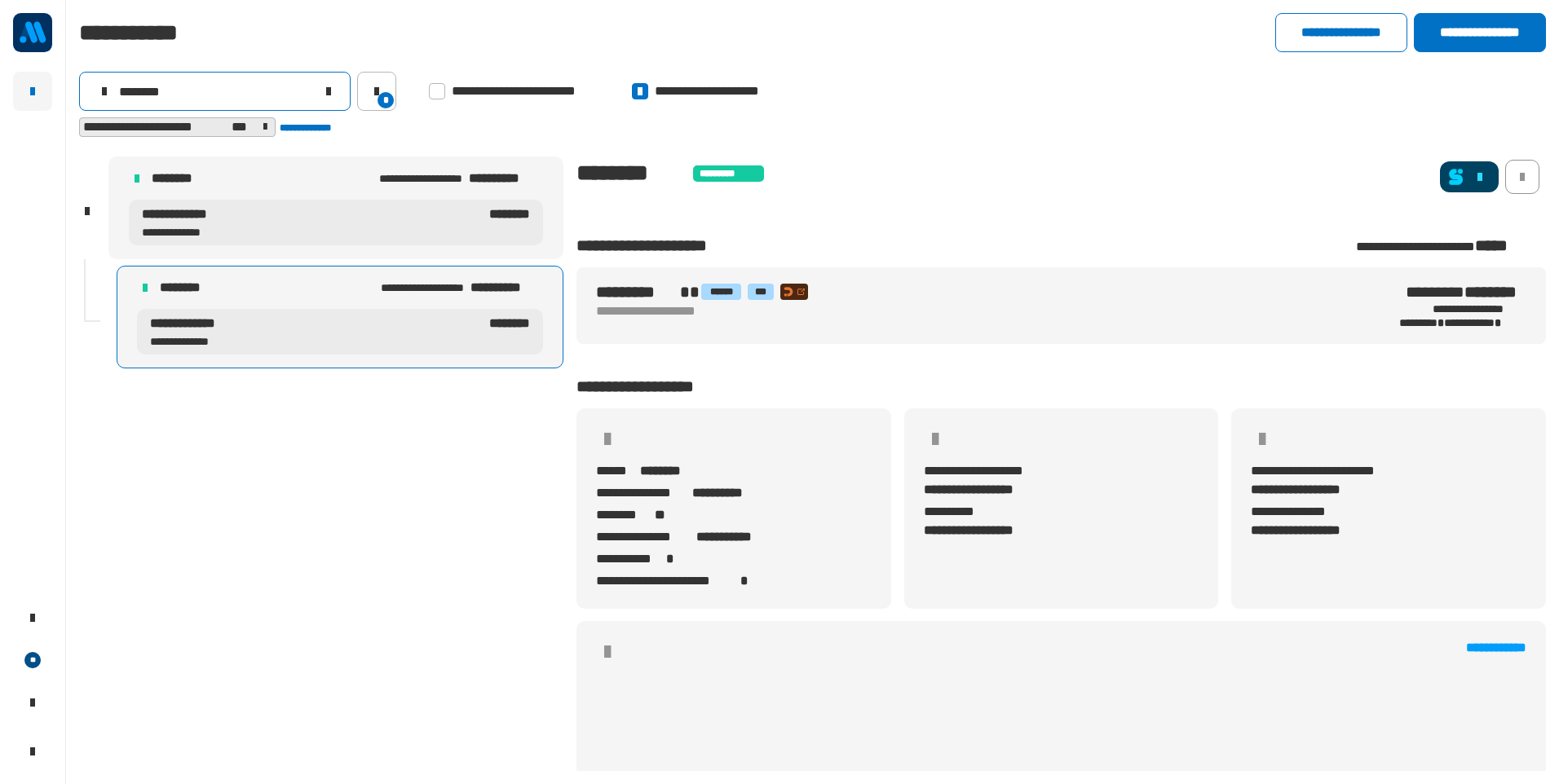 click on "********" 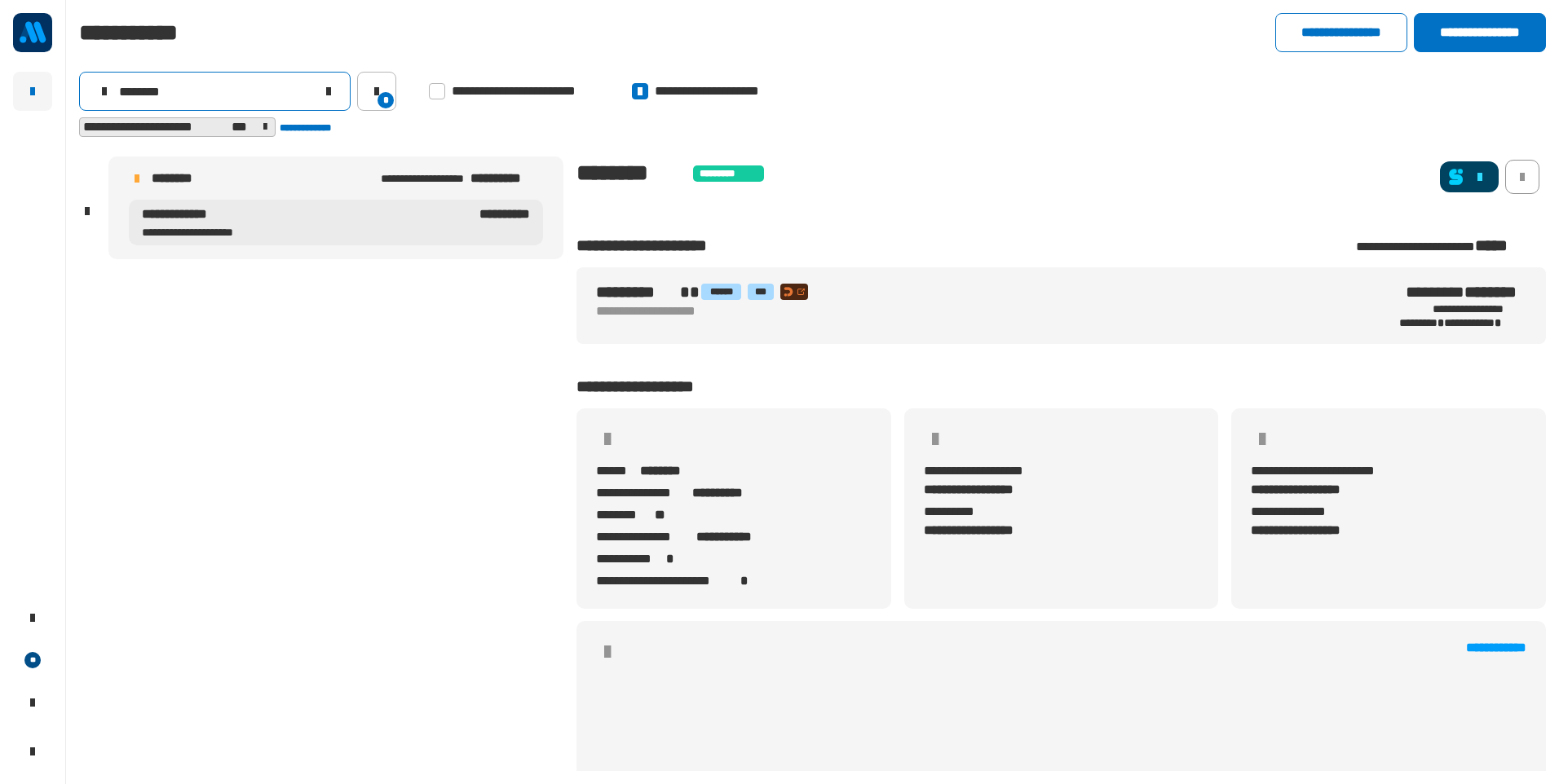 type on "********" 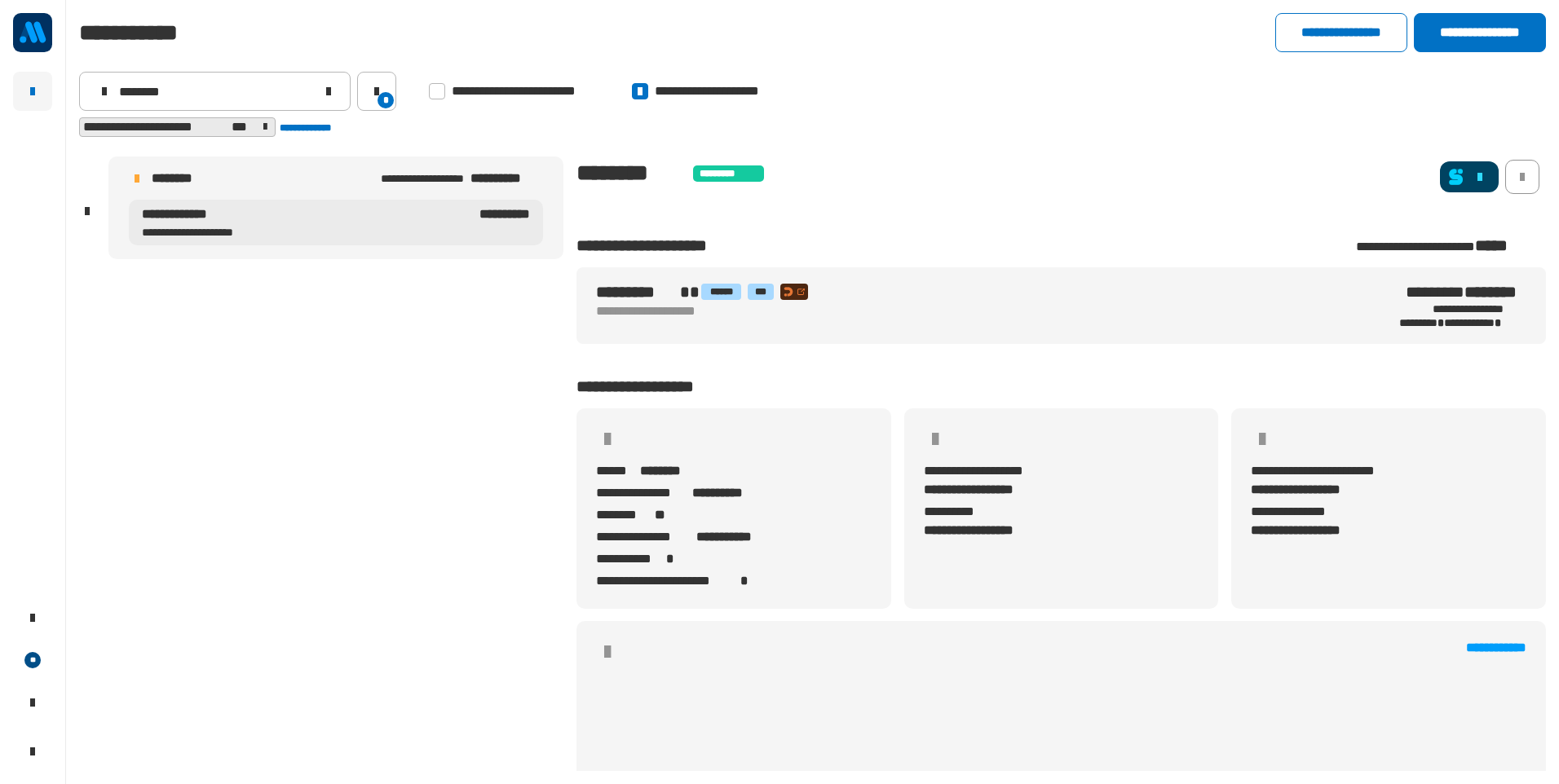 click on "**********" at bounding box center (300, 214) 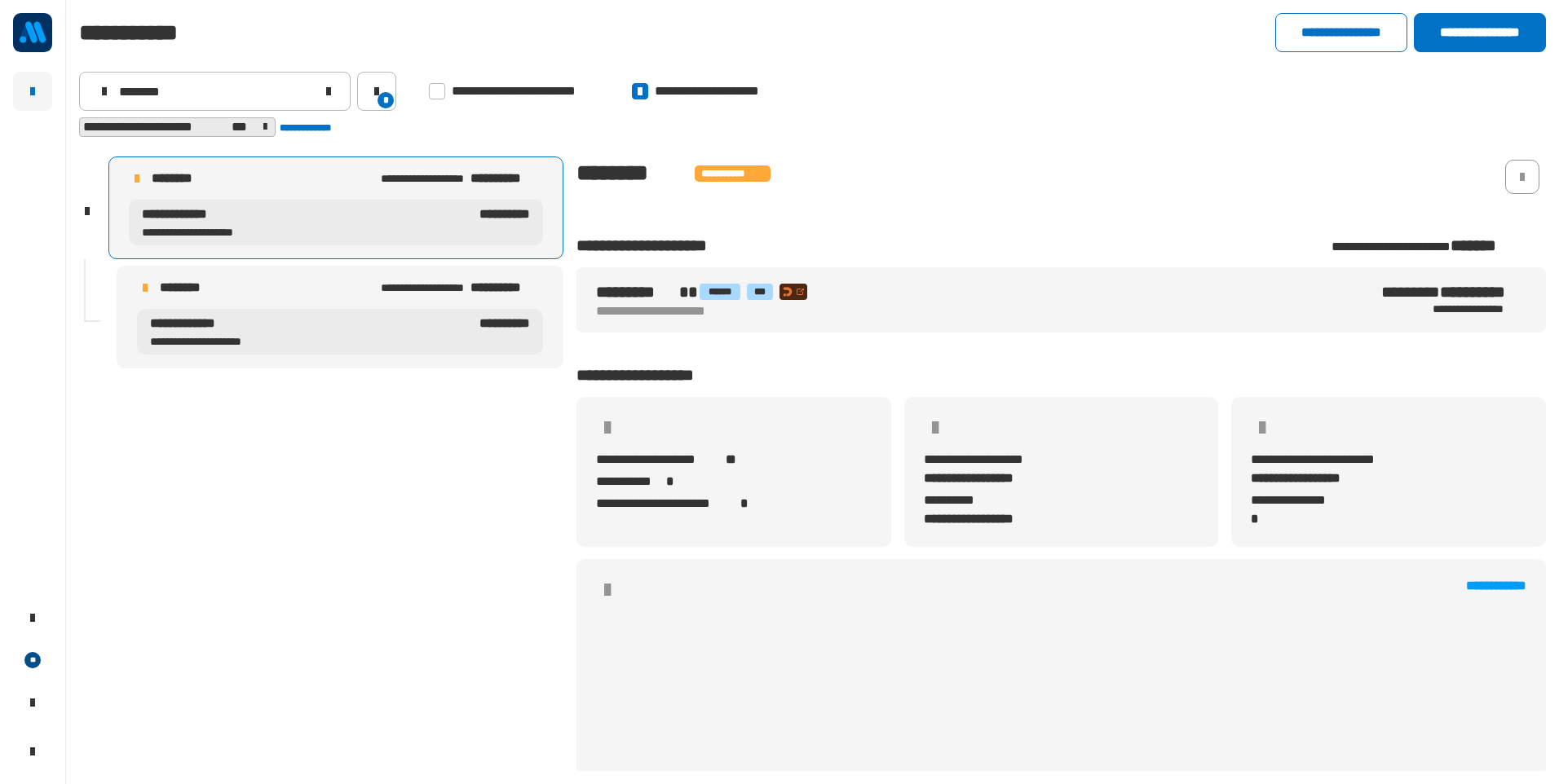 click on "**********" at bounding box center (340, 317) 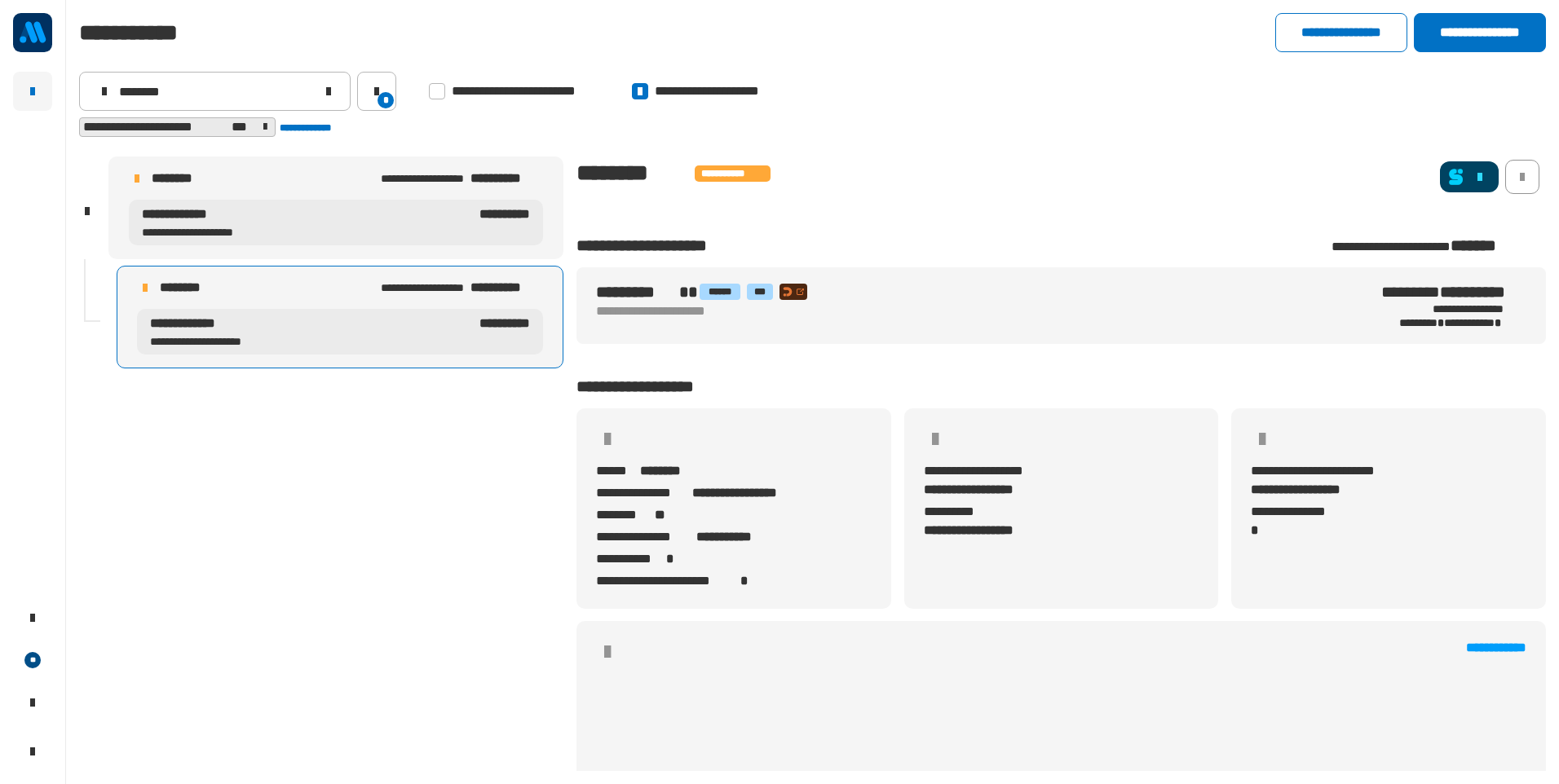 click 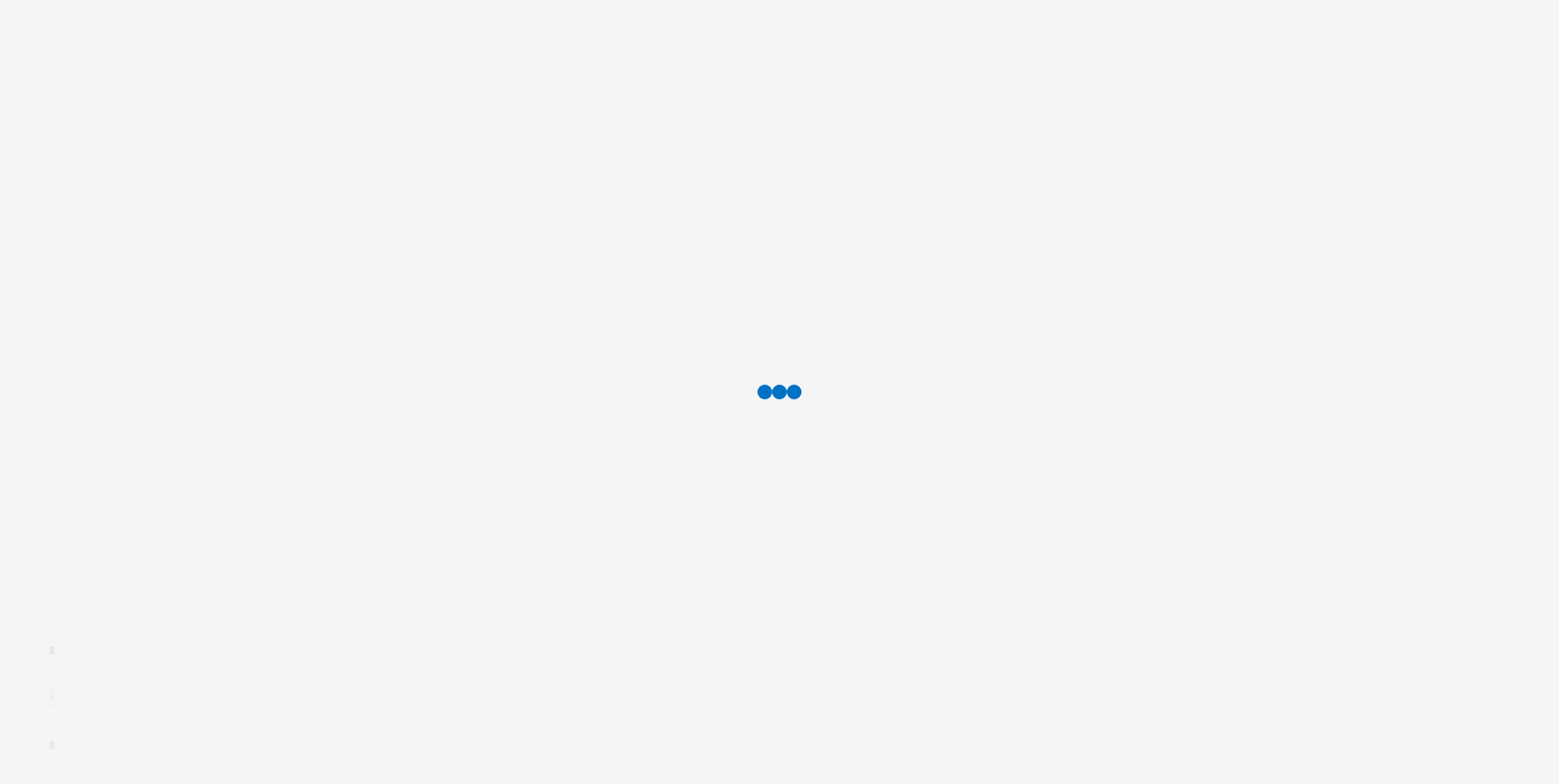 scroll, scrollTop: 0, scrollLeft: 0, axis: both 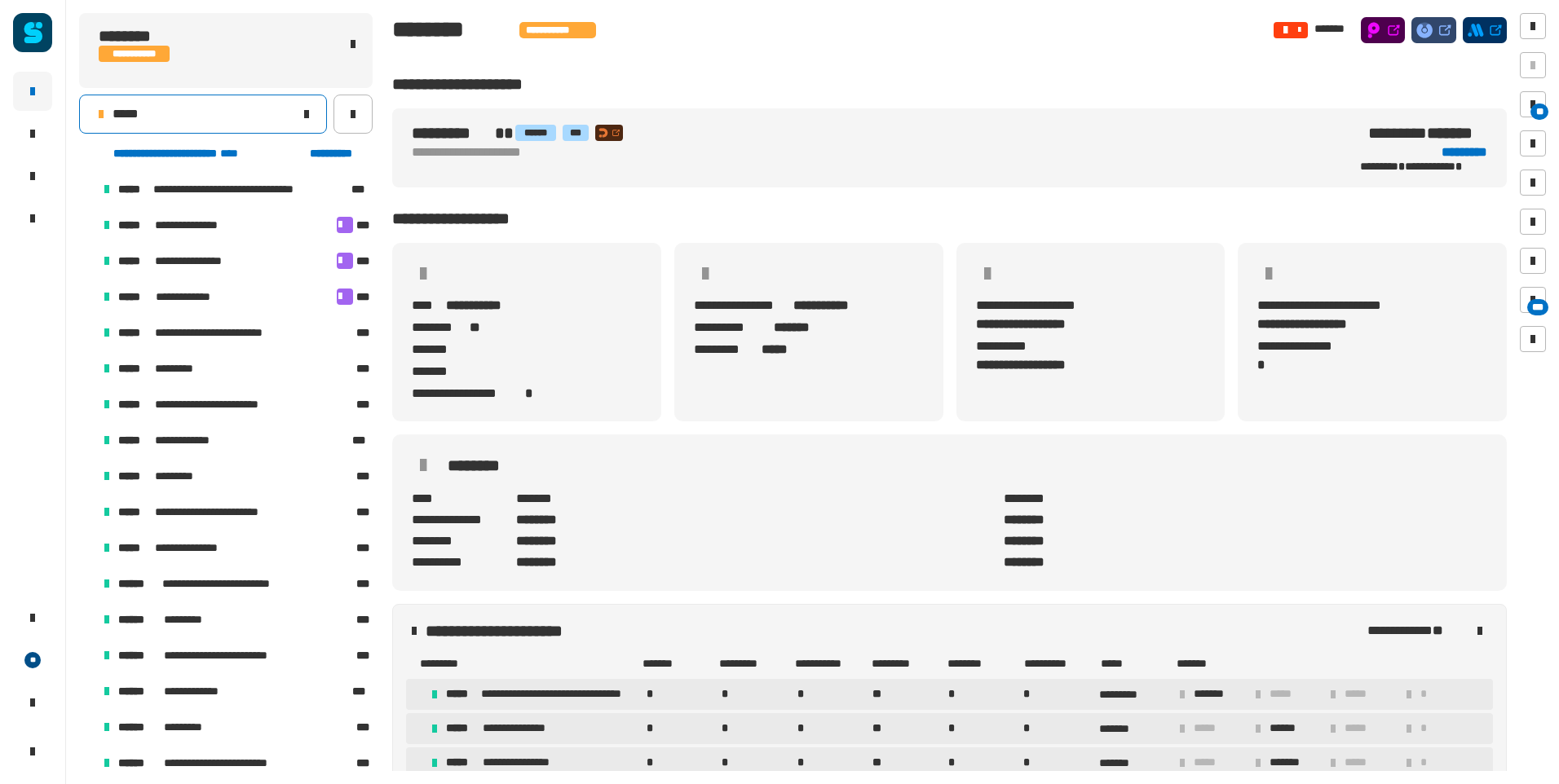 click on "*****" 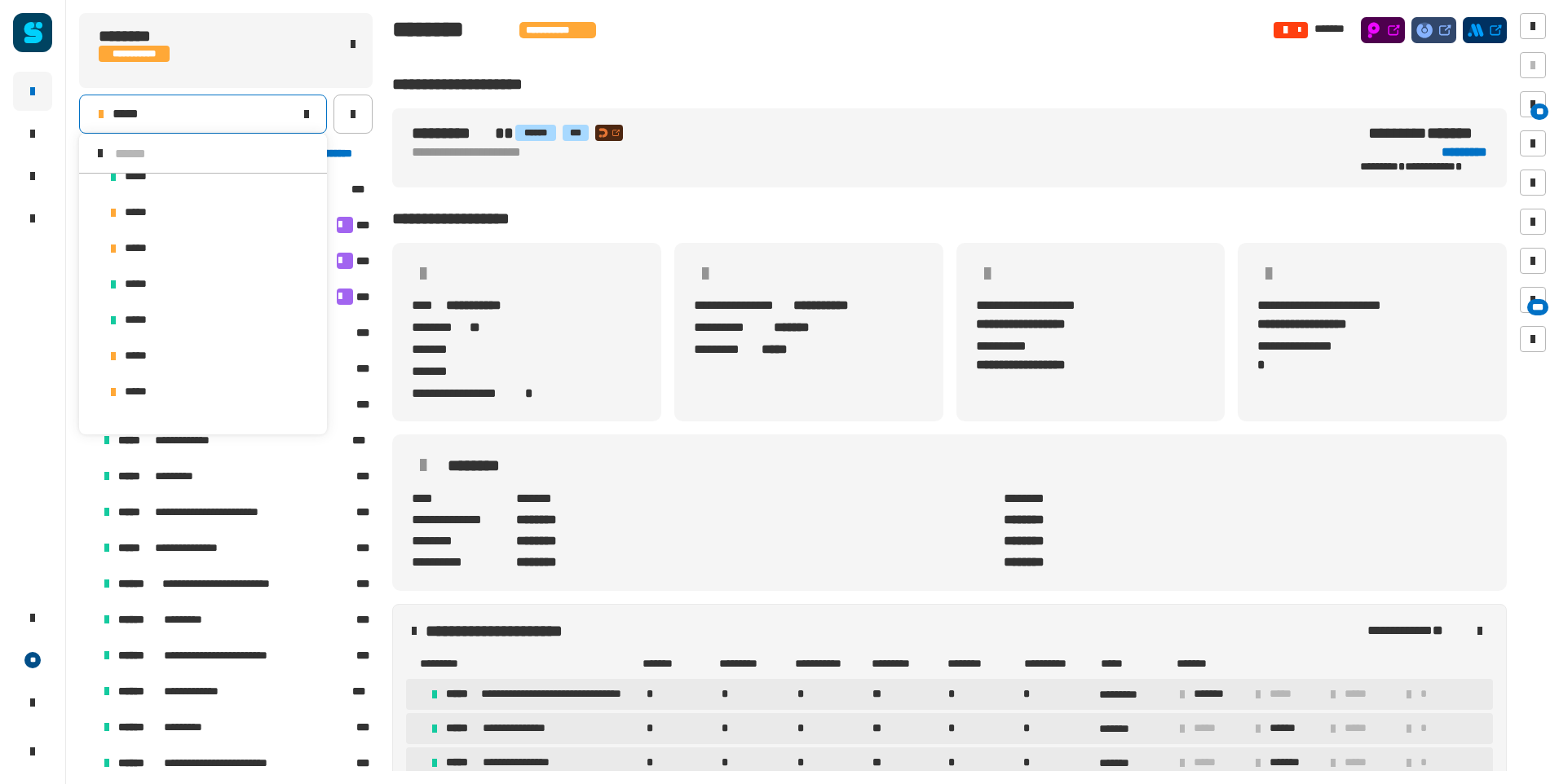 scroll, scrollTop: 1389, scrollLeft: 0, axis: vertical 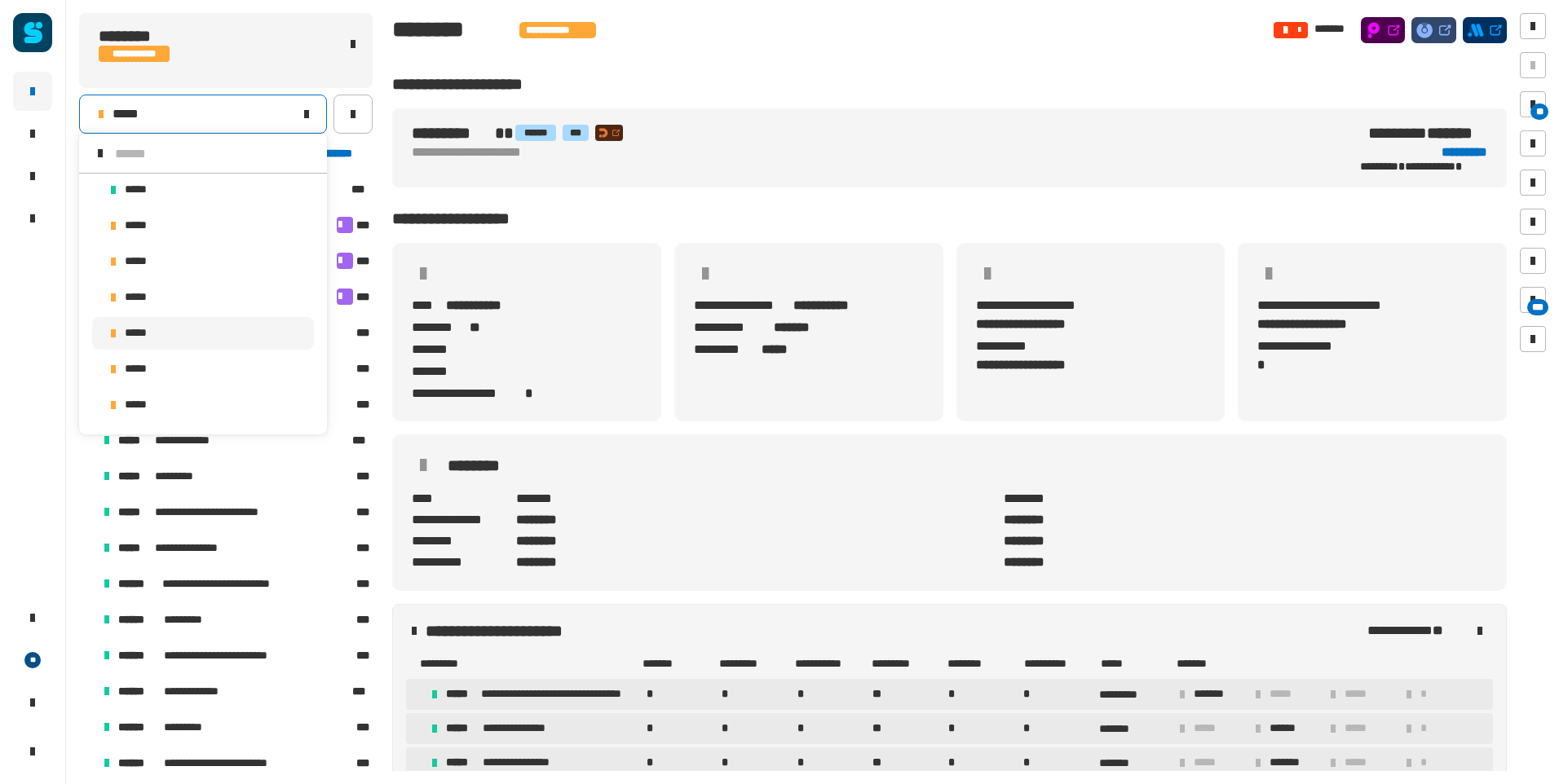 click on "*****" at bounding box center (203, 333) 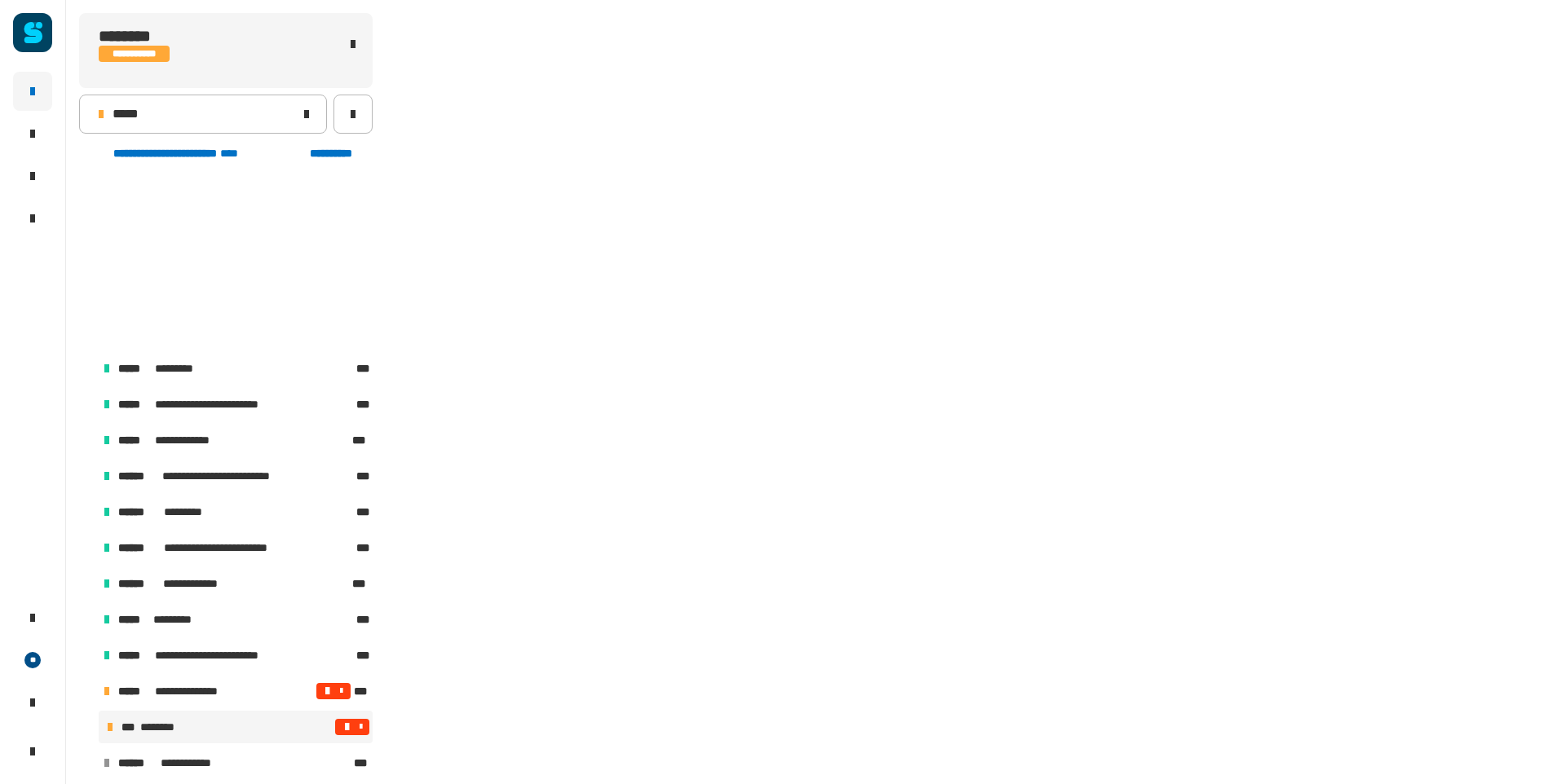 scroll, scrollTop: 187, scrollLeft: 0, axis: vertical 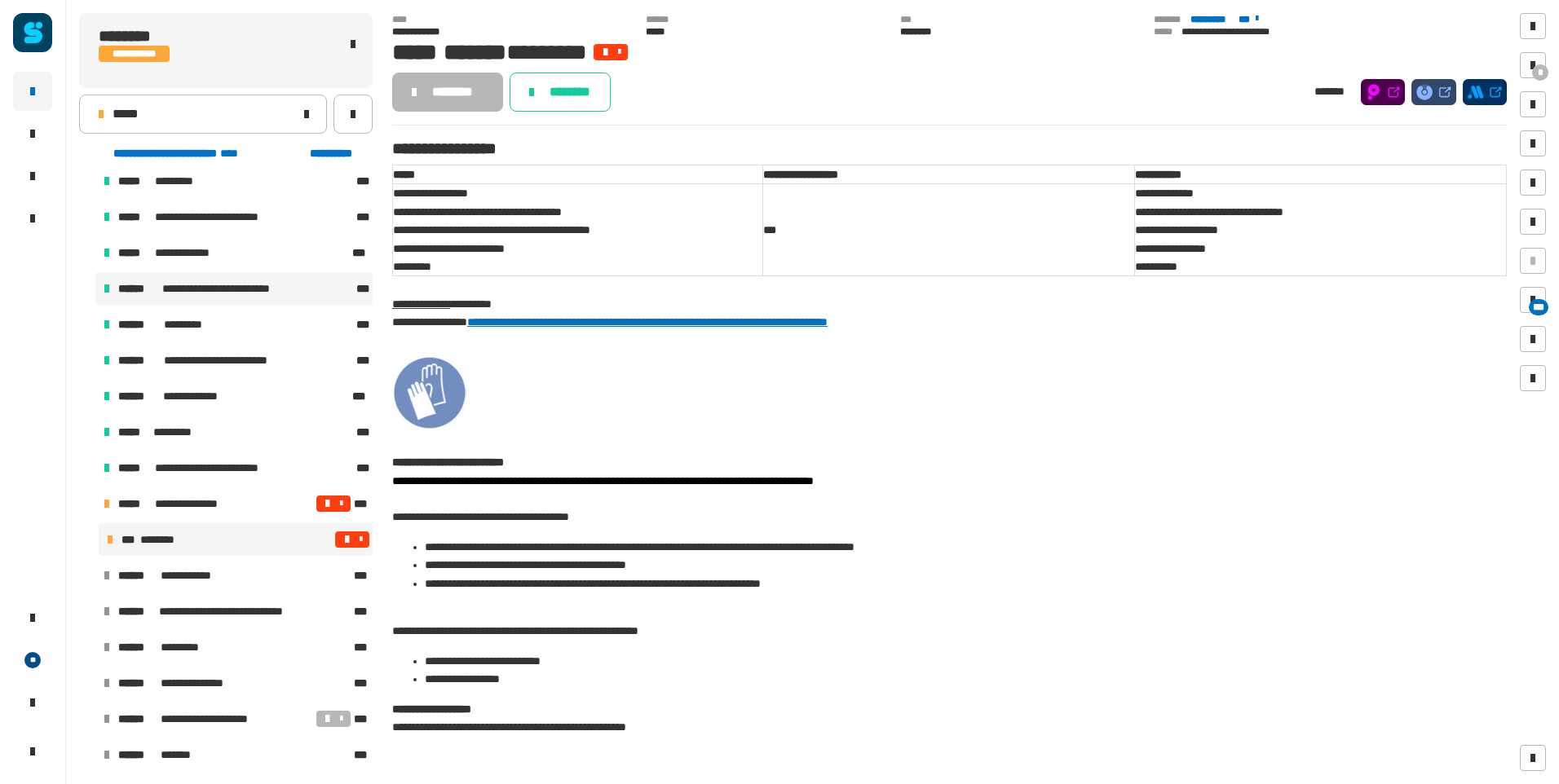 click on "**********" at bounding box center [234, 288] 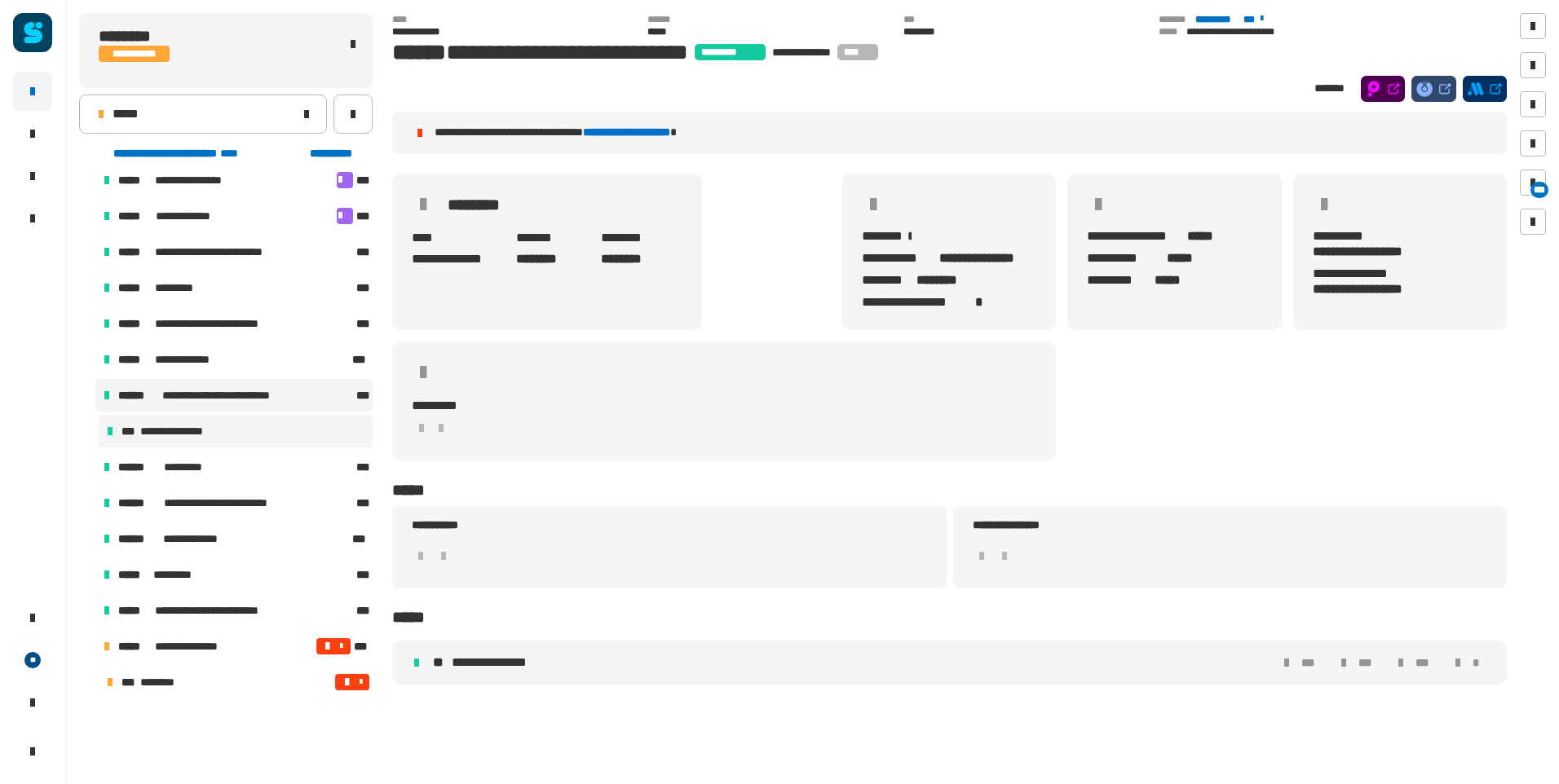 scroll, scrollTop: 0, scrollLeft: 0, axis: both 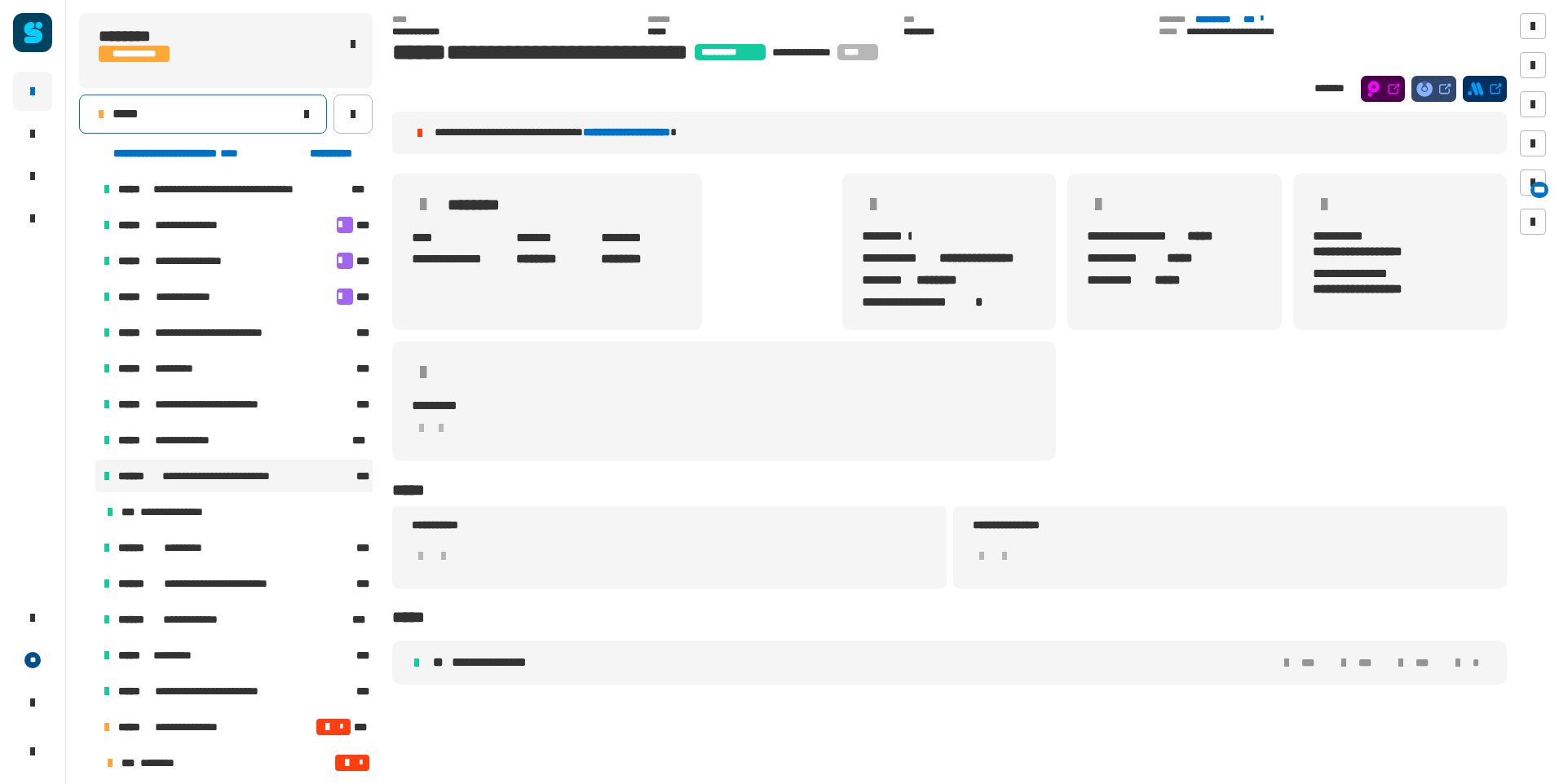 click on "*****" 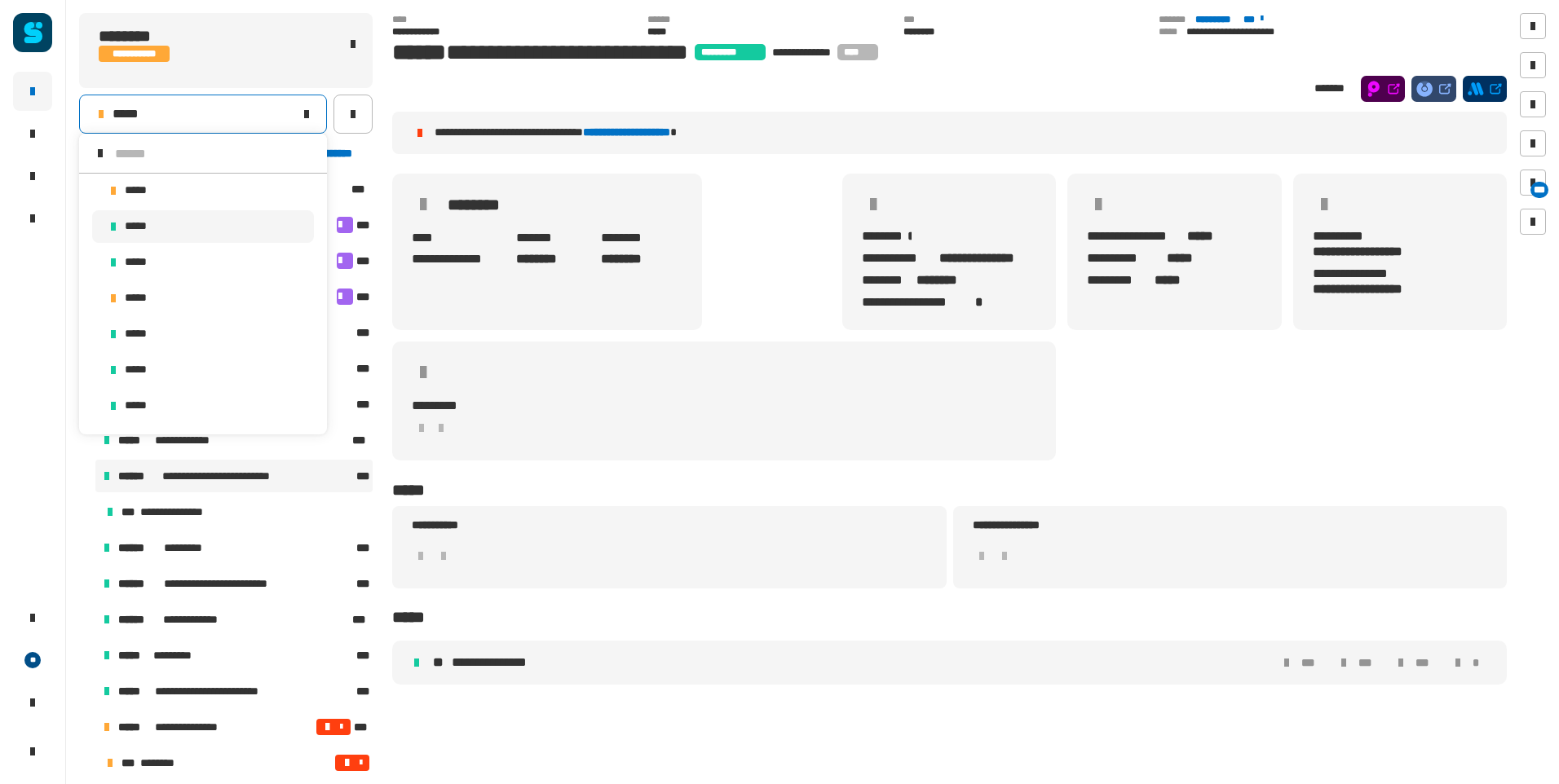 scroll, scrollTop: 13, scrollLeft: 0, axis: vertical 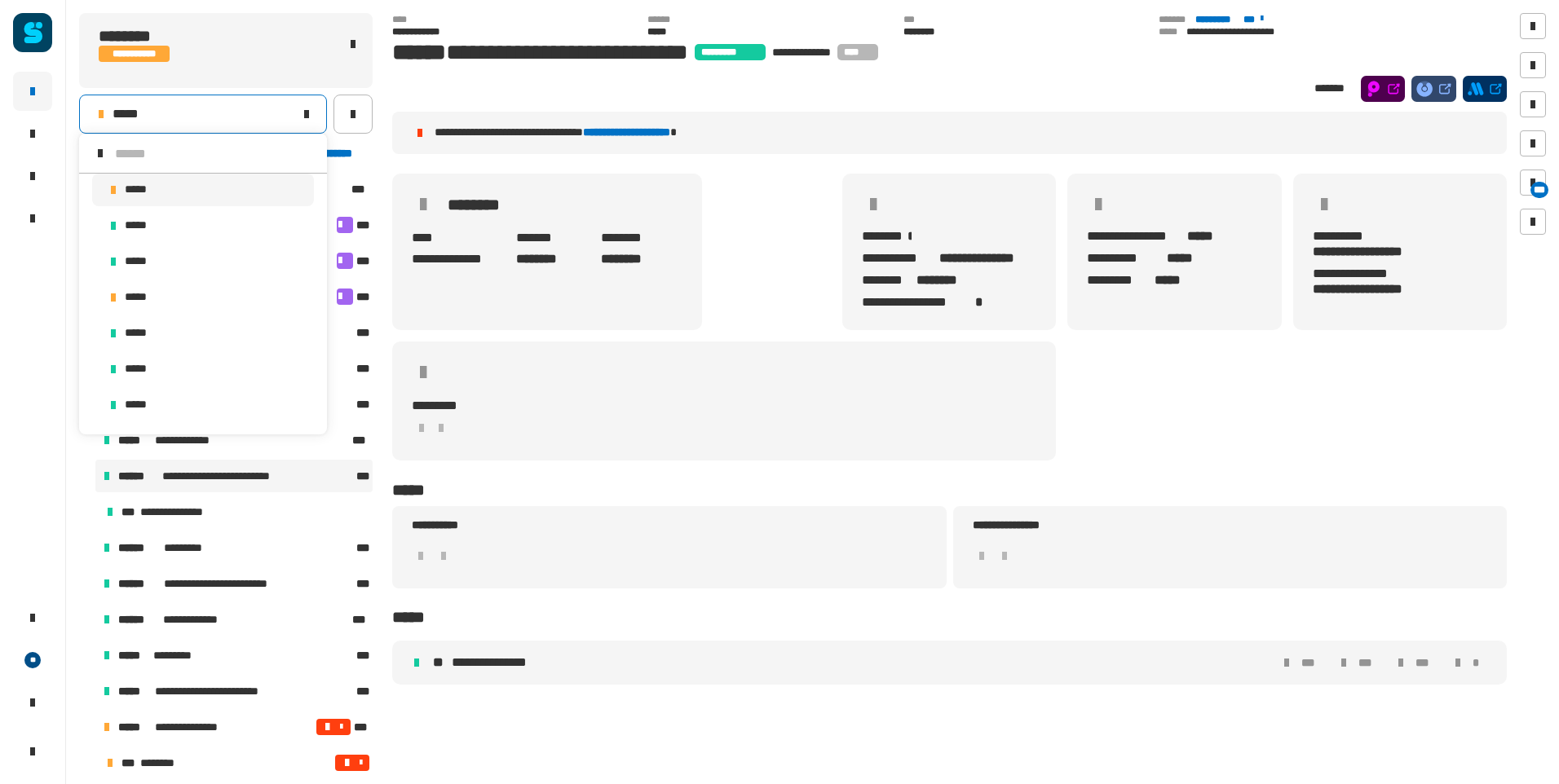 click on "*****" at bounding box center [203, 190] 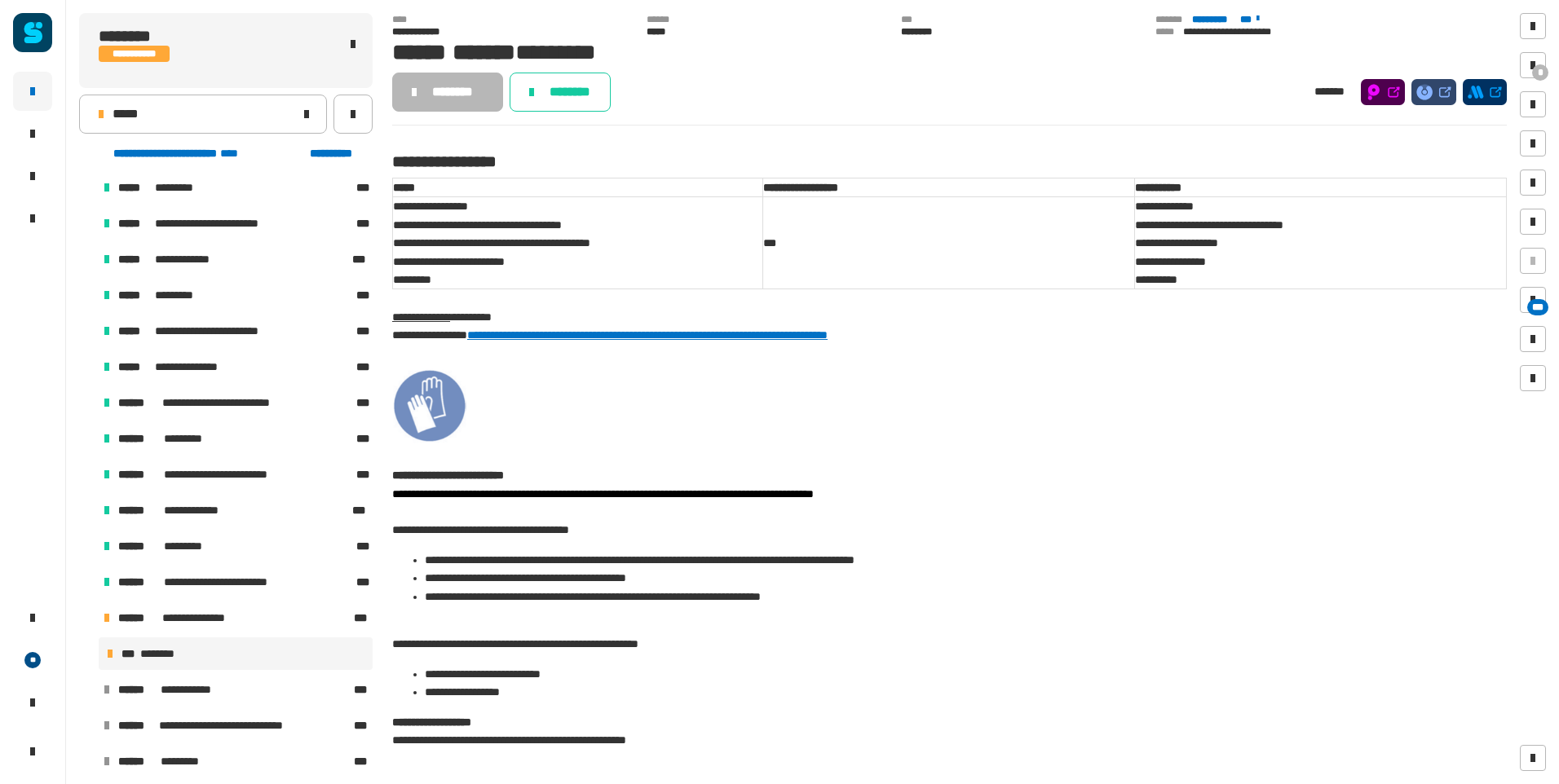 scroll, scrollTop: 132, scrollLeft: 0, axis: vertical 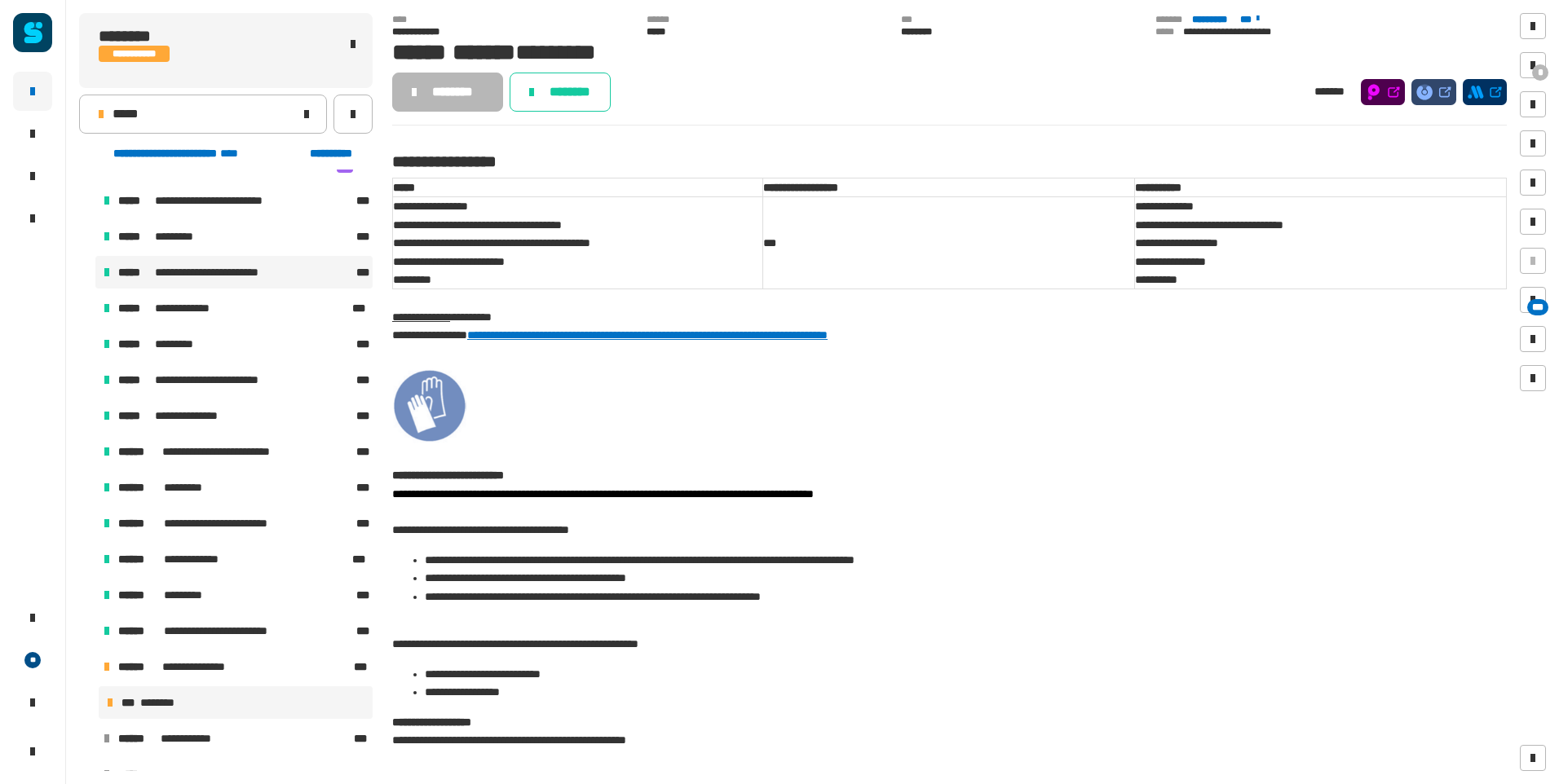 click on "**********" at bounding box center [234, 272] 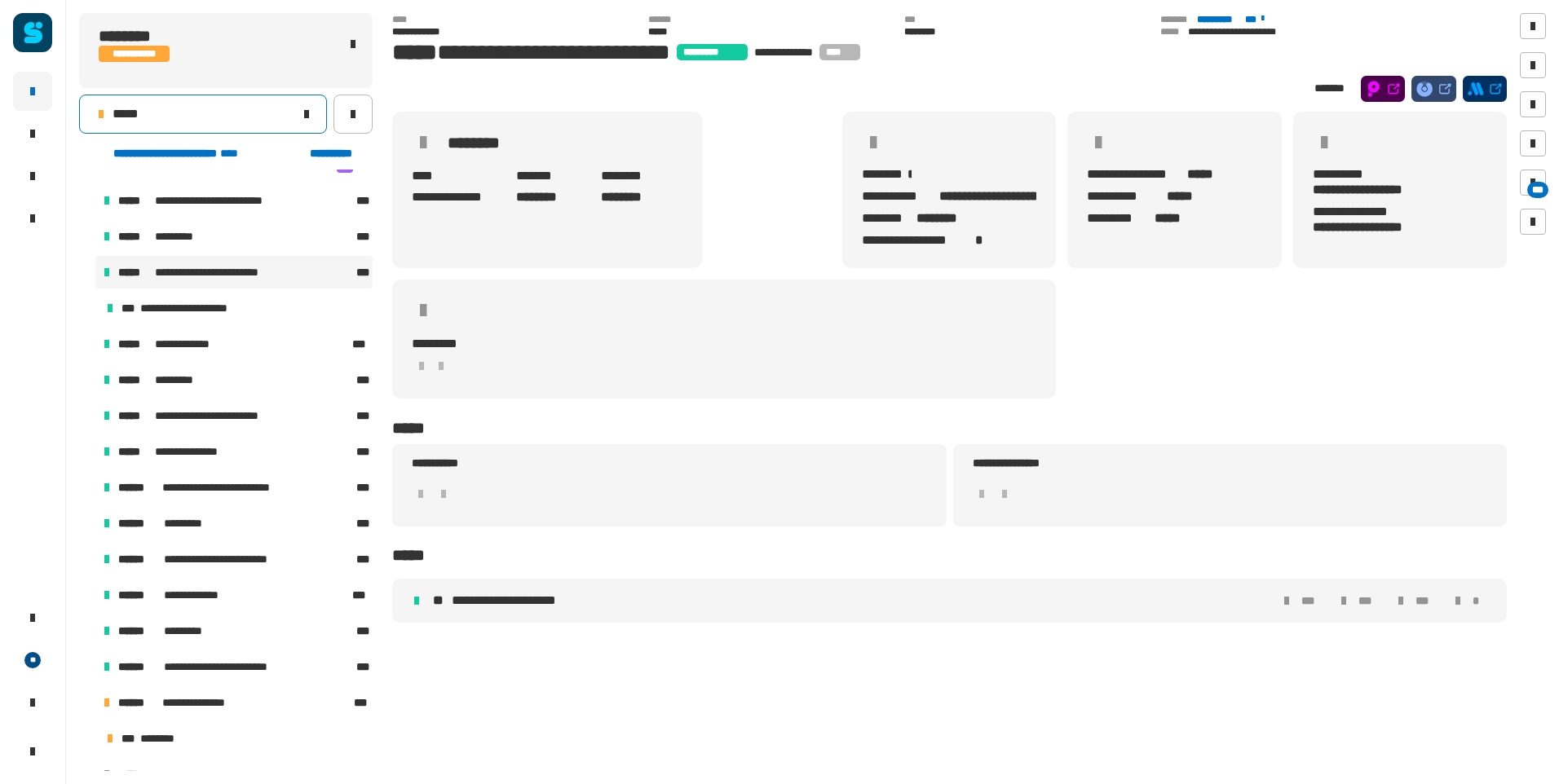click on "*****" 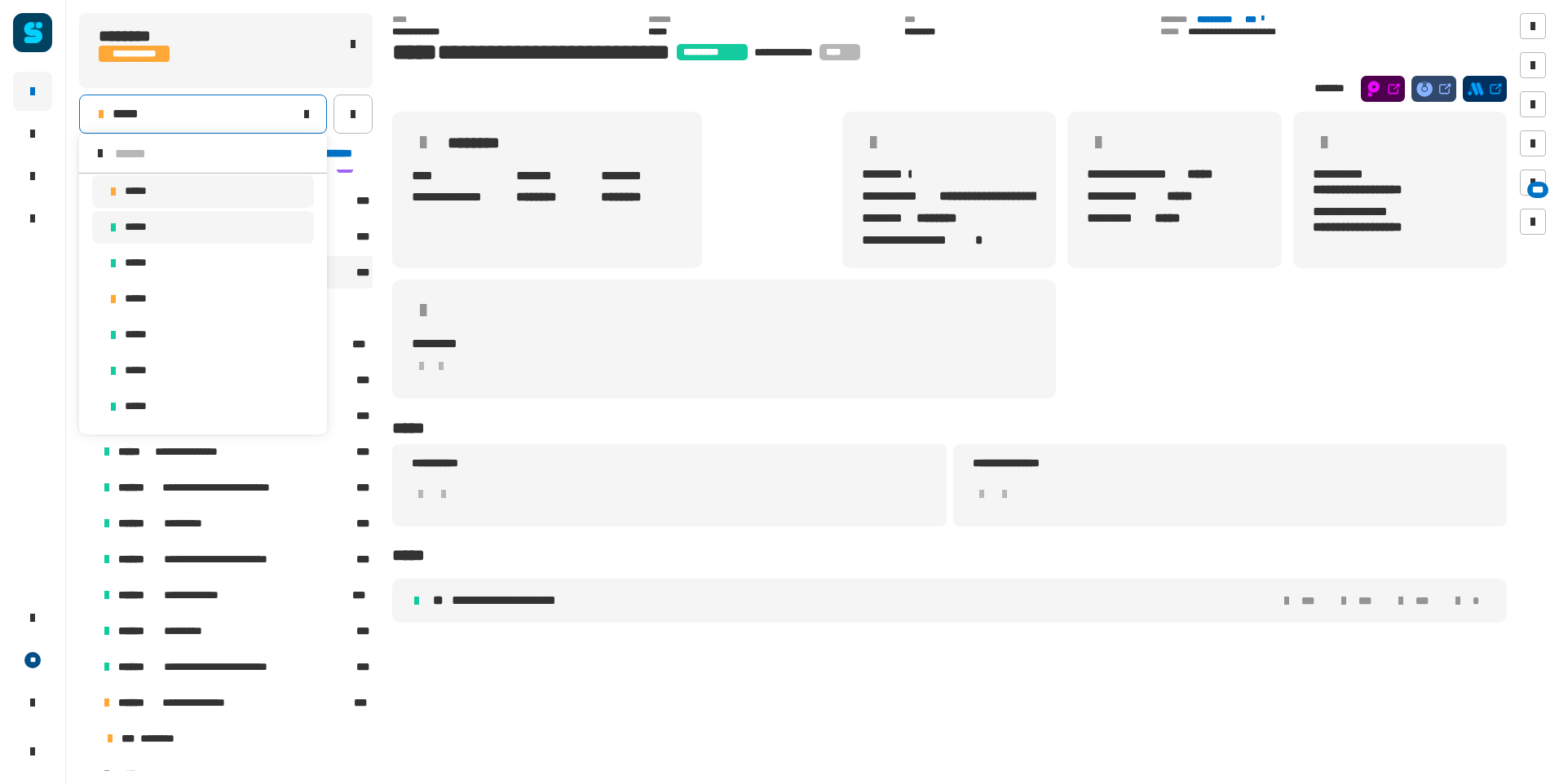 scroll, scrollTop: 13, scrollLeft: 0, axis: vertical 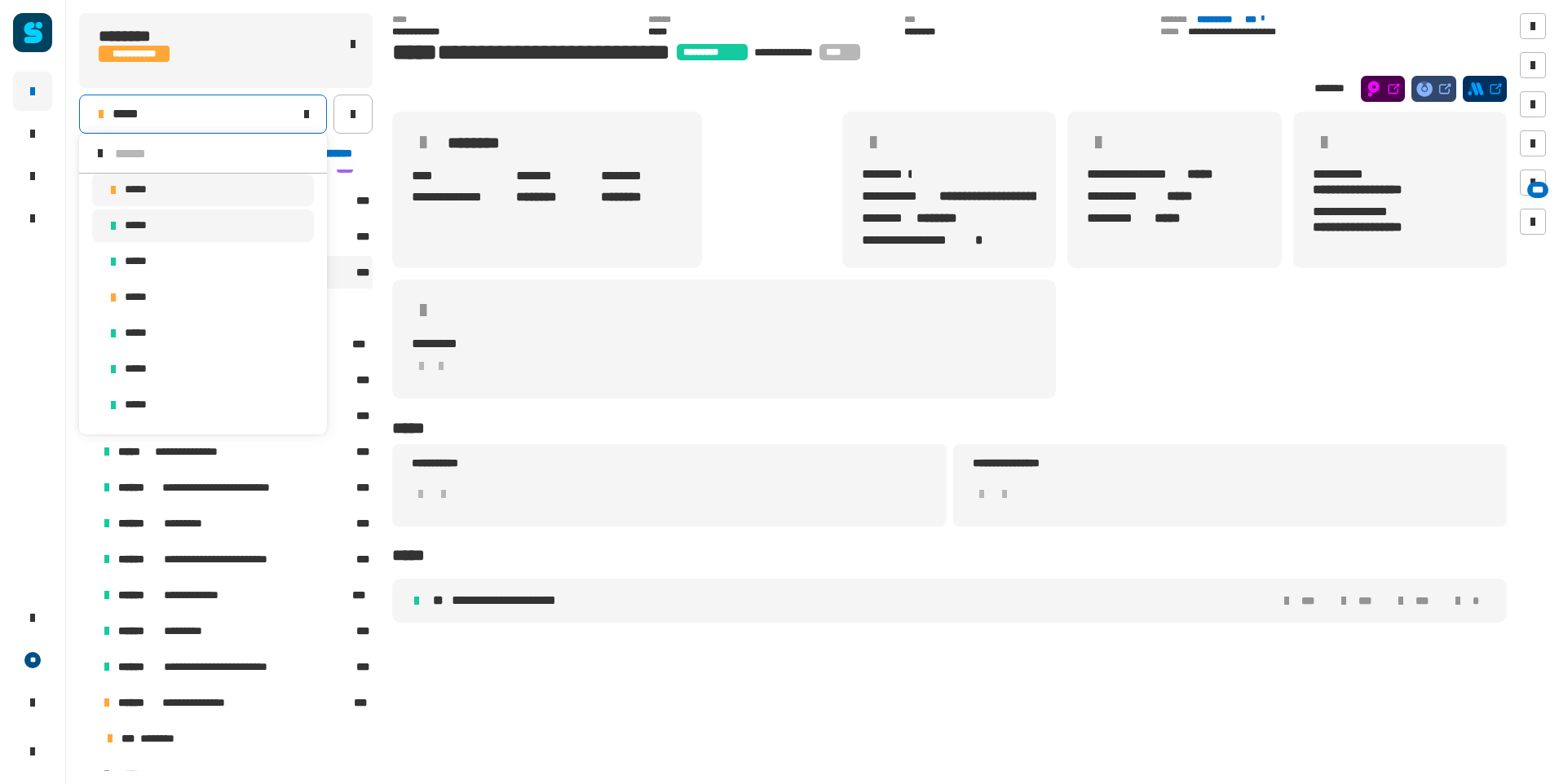 click on "*****" at bounding box center [203, 226] 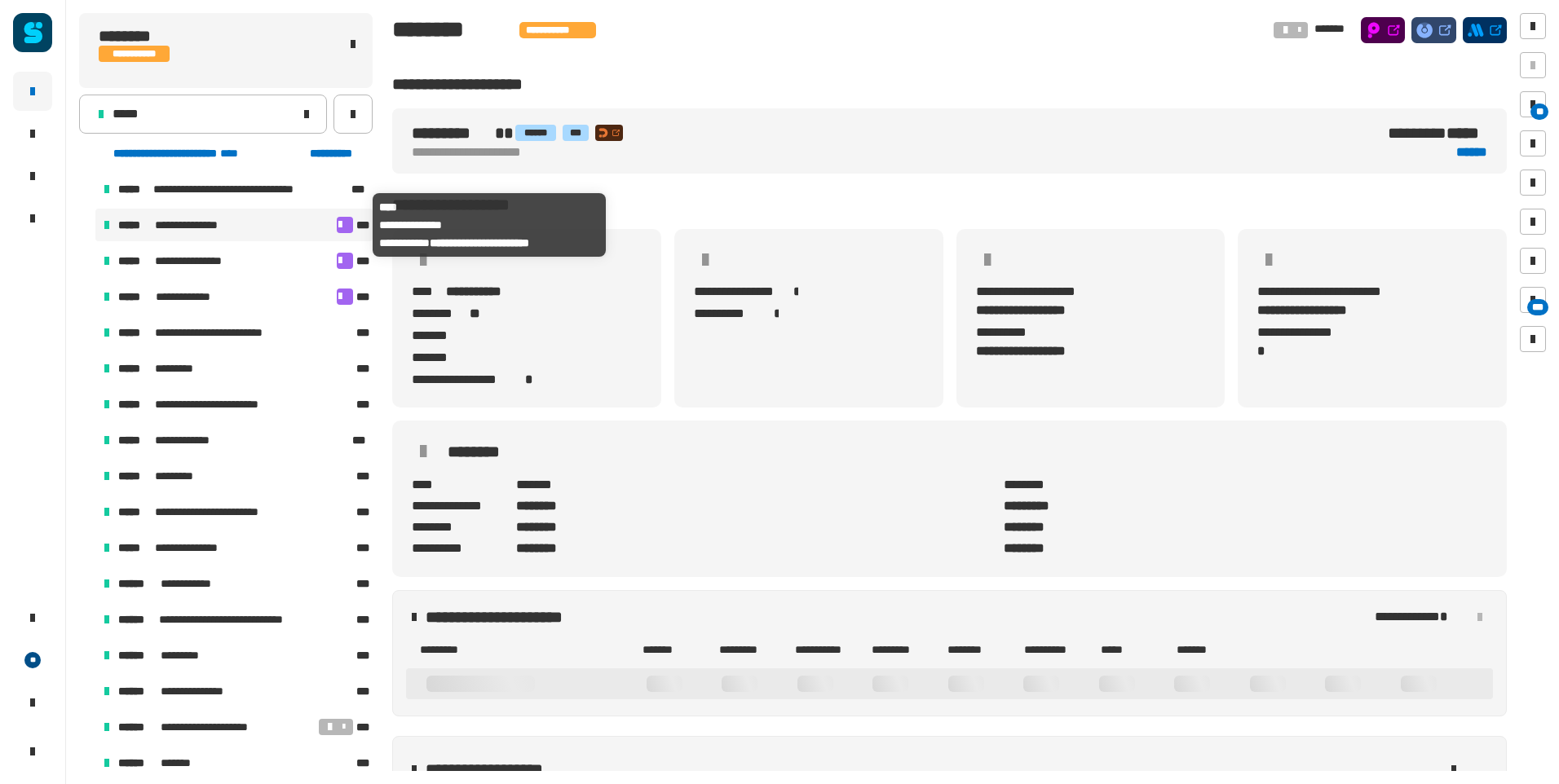 scroll, scrollTop: 0, scrollLeft: 2, axis: horizontal 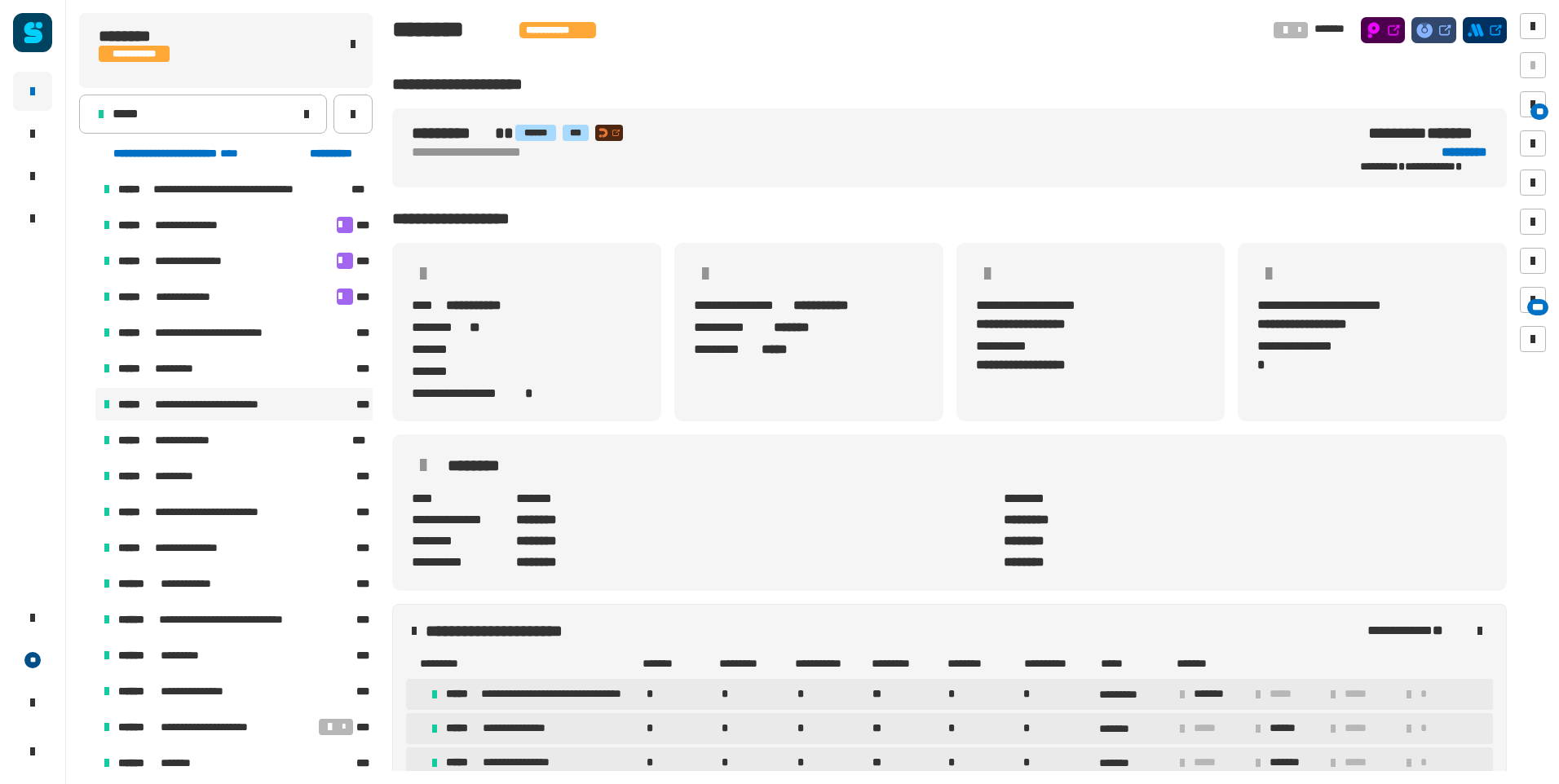 click on "**********" at bounding box center [223, 404] 